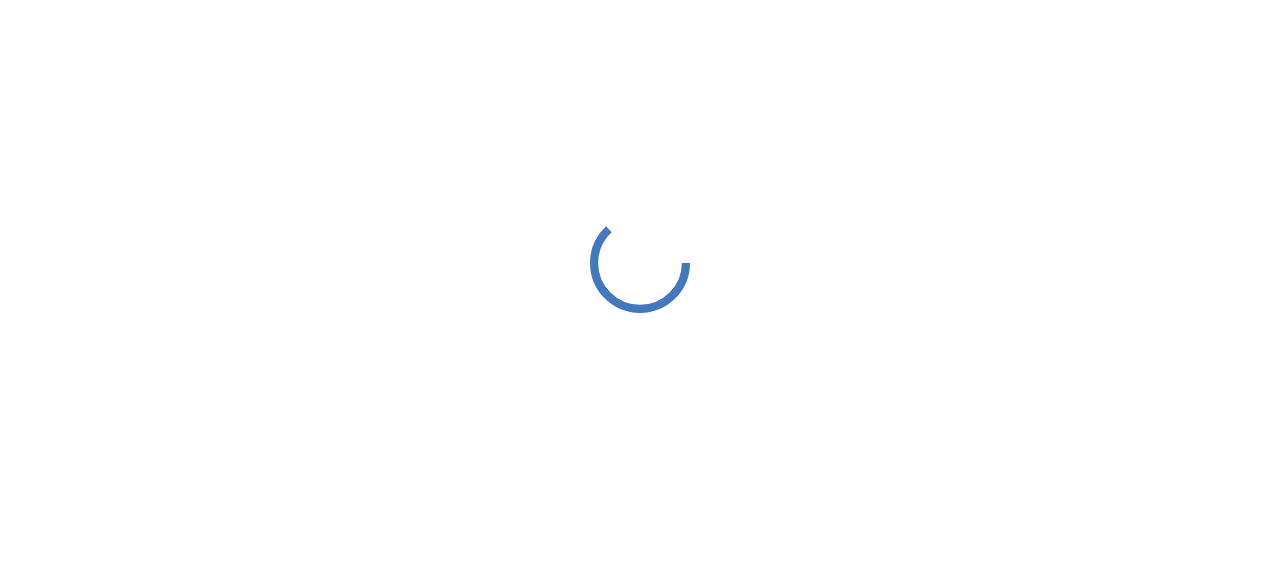 scroll, scrollTop: 0, scrollLeft: 0, axis: both 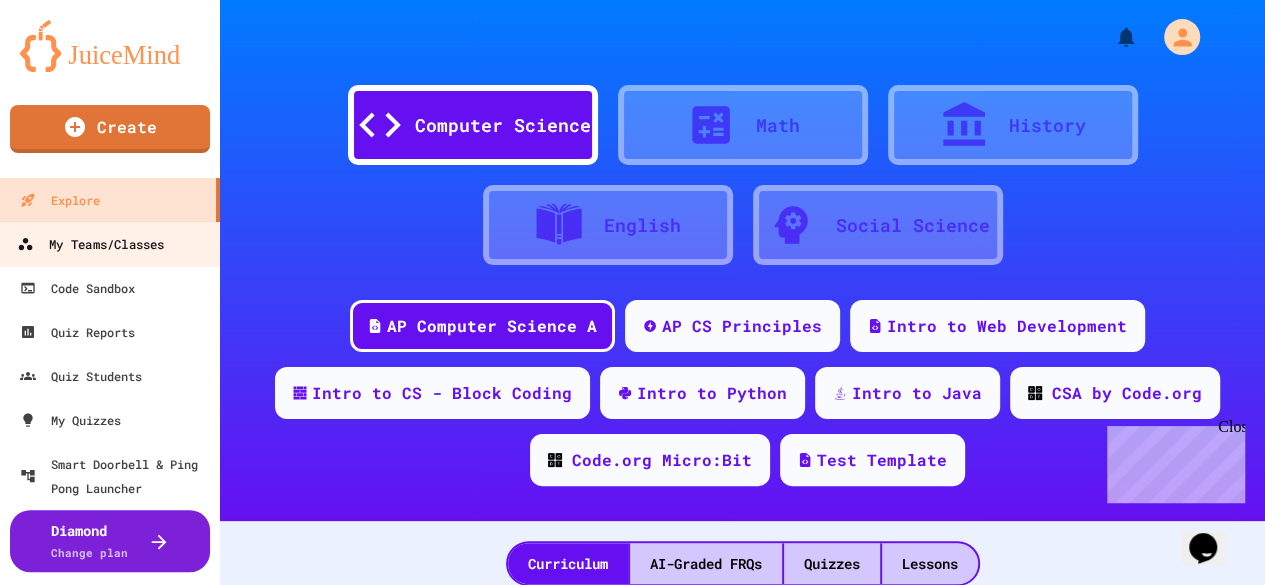 click on "My Teams/Classes" at bounding box center [90, 244] 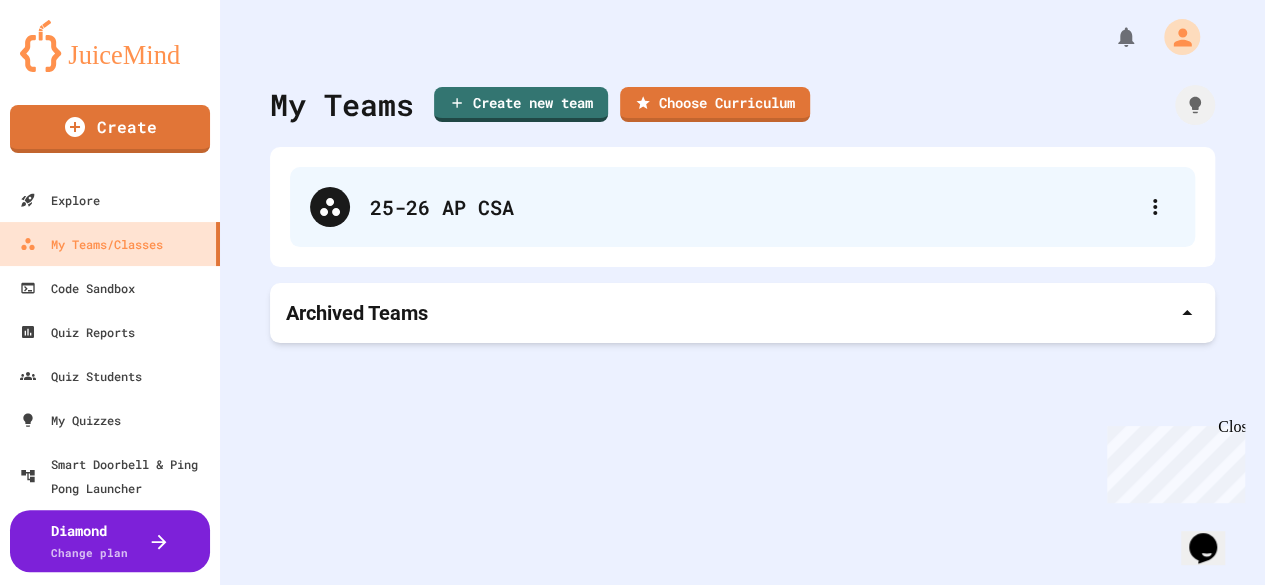 click on "25-26 AP CSA" at bounding box center (752, 207) 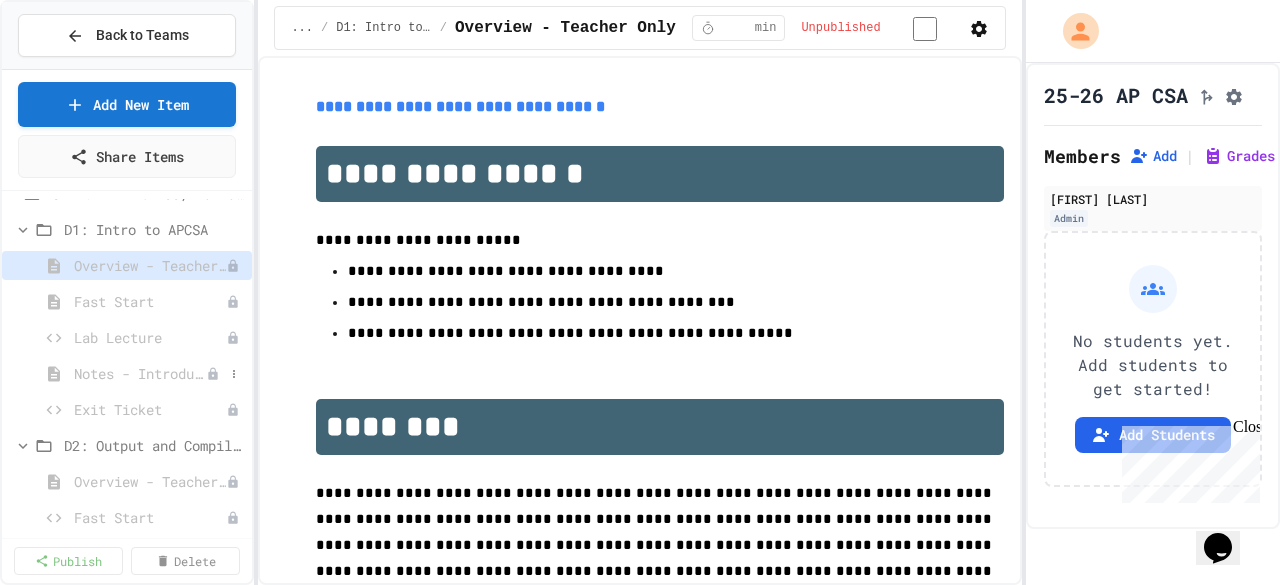 scroll, scrollTop: 0, scrollLeft: 0, axis: both 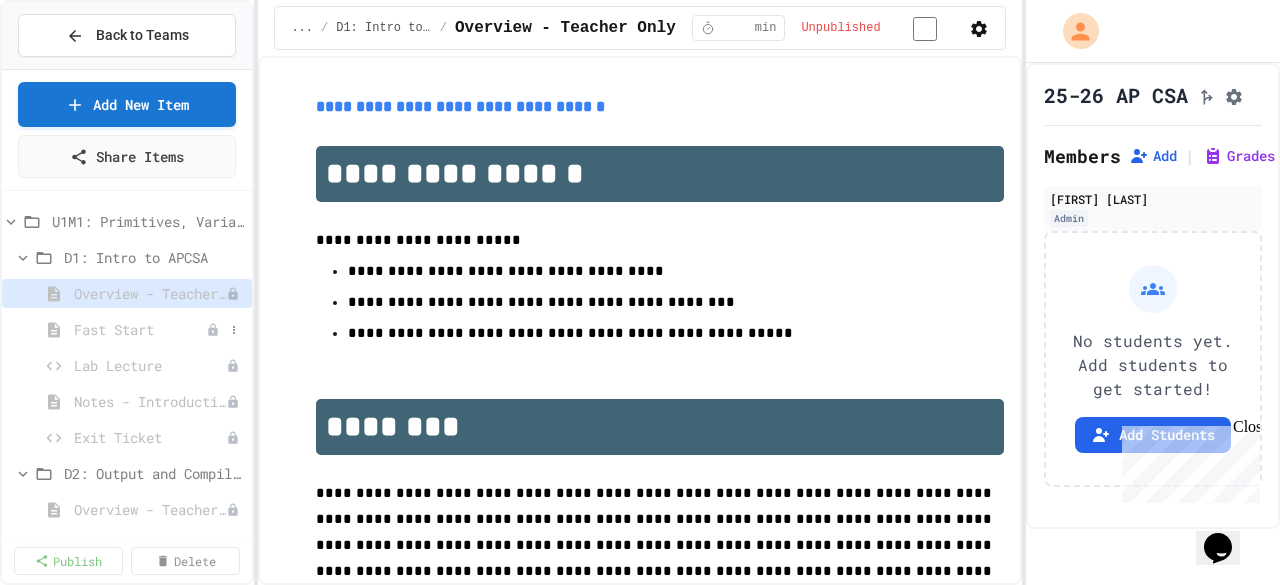click on "Fast Start" at bounding box center [140, 329] 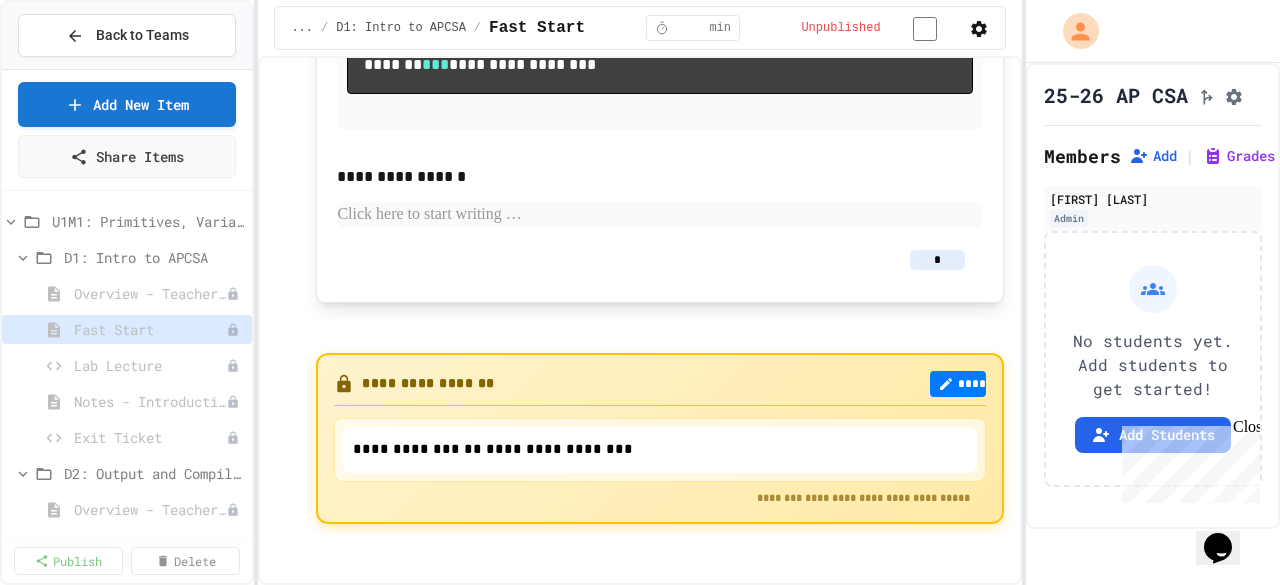 scroll, scrollTop: 546, scrollLeft: 0, axis: vertical 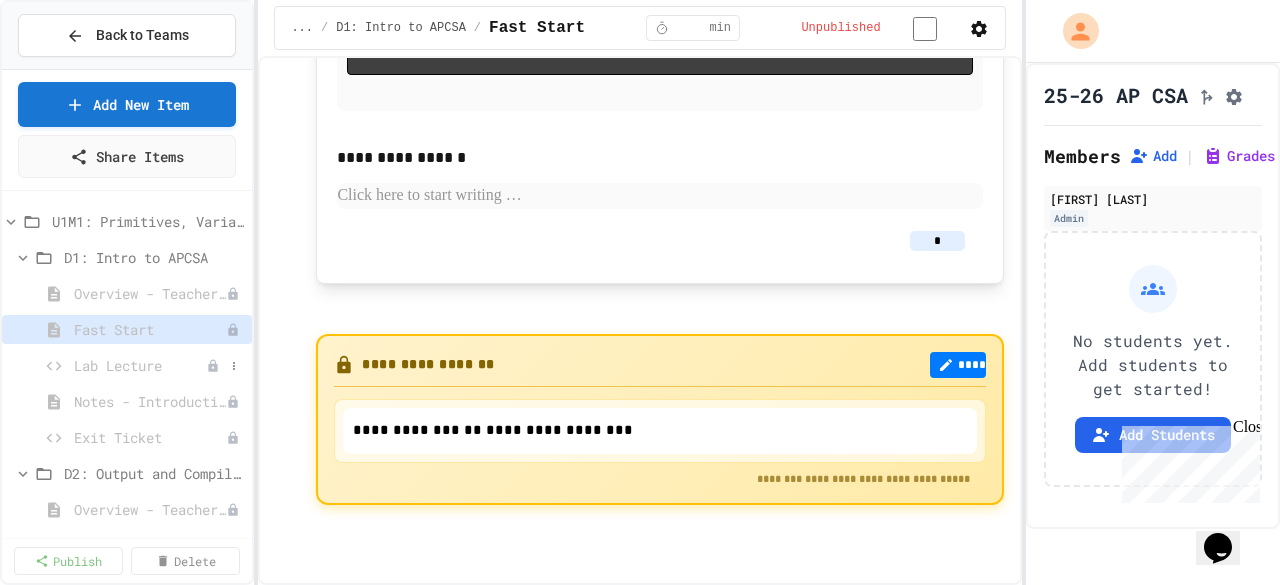 click on "Lab Lecture" at bounding box center [140, 365] 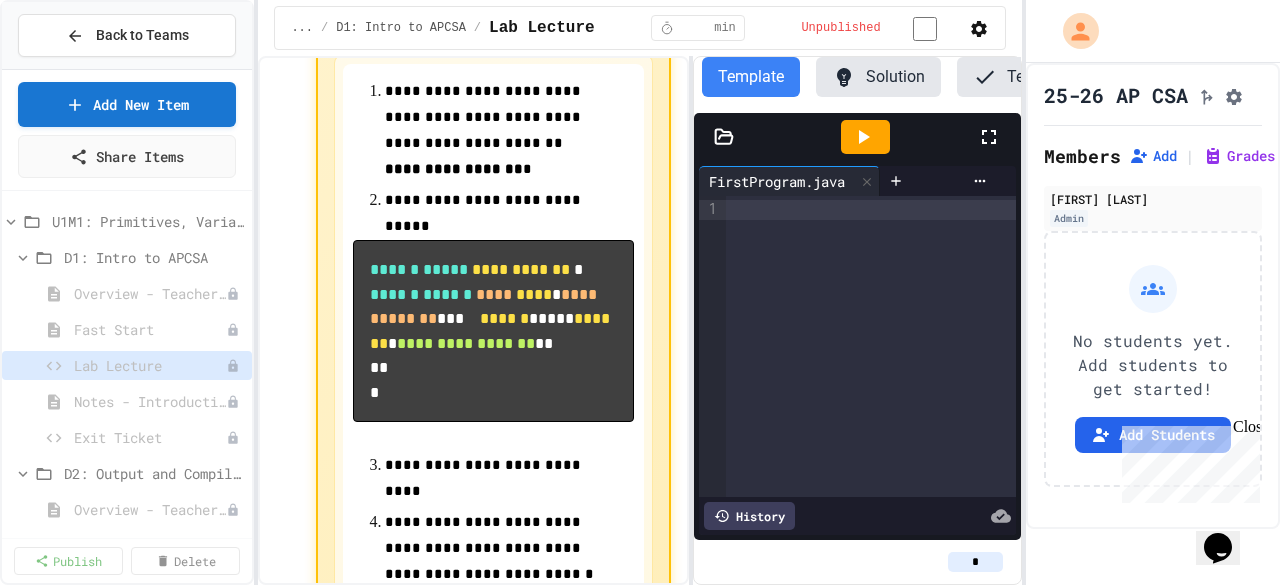 scroll, scrollTop: 103, scrollLeft: 0, axis: vertical 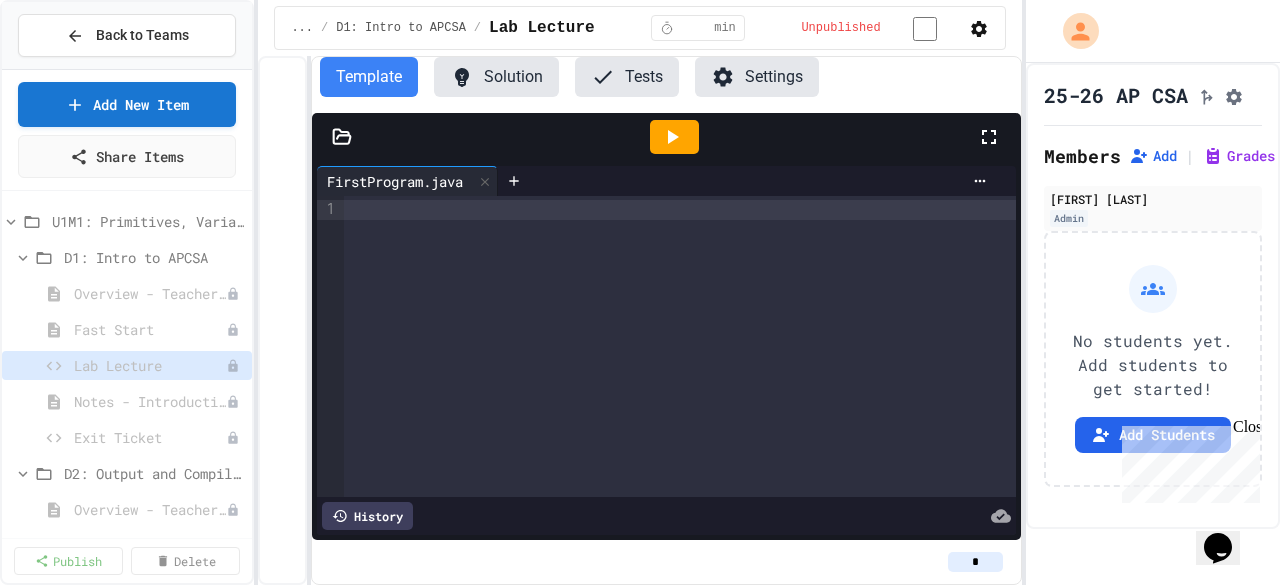 click on "**********" at bounding box center [639, 320] 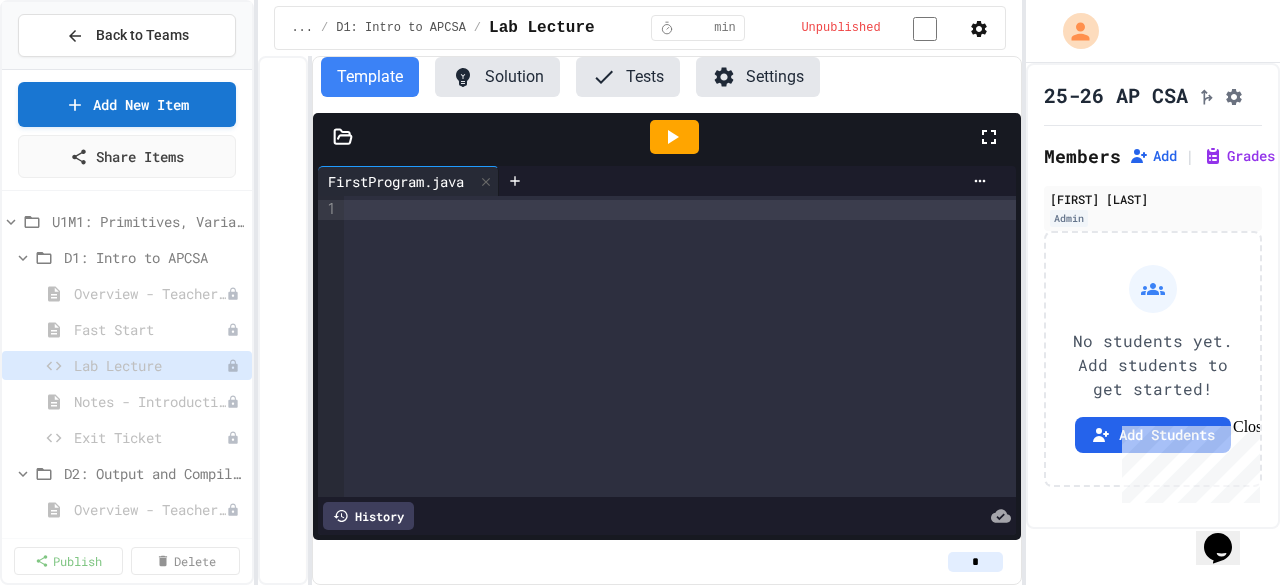 click on "Solution" at bounding box center (497, 77) 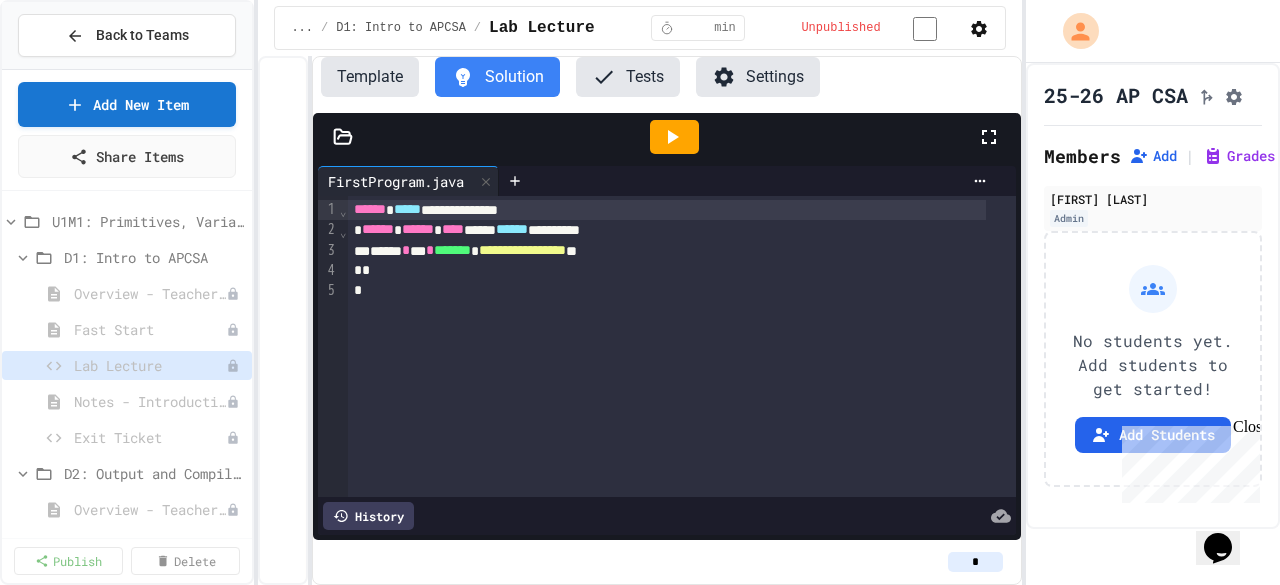 click on "Template" at bounding box center (370, 77) 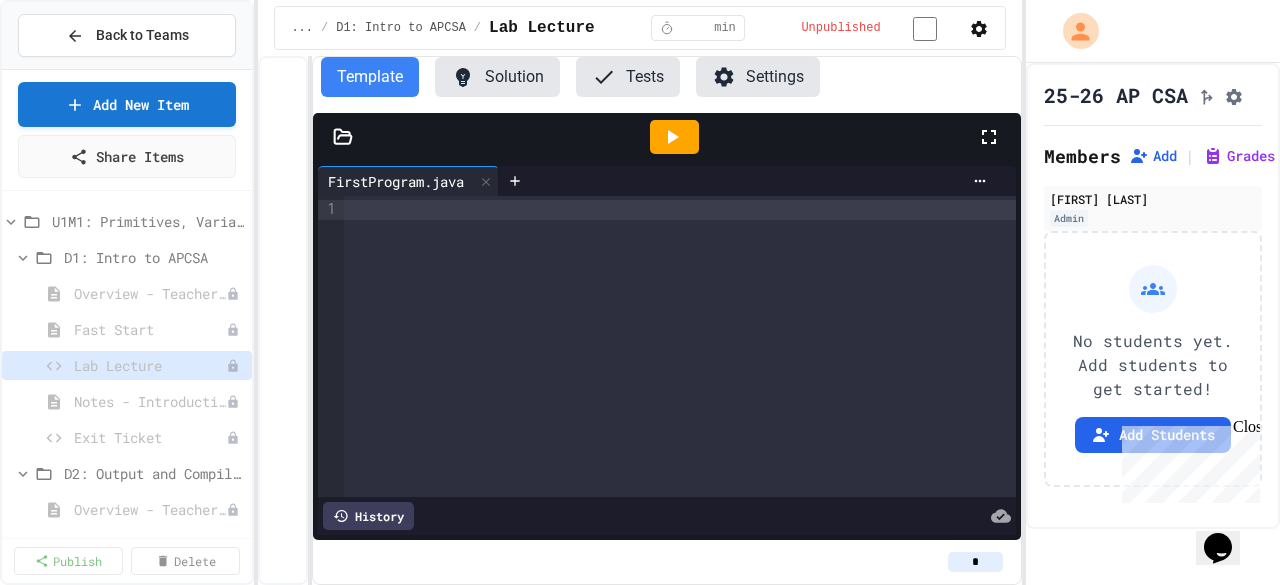 click on "Tests" at bounding box center [628, 77] 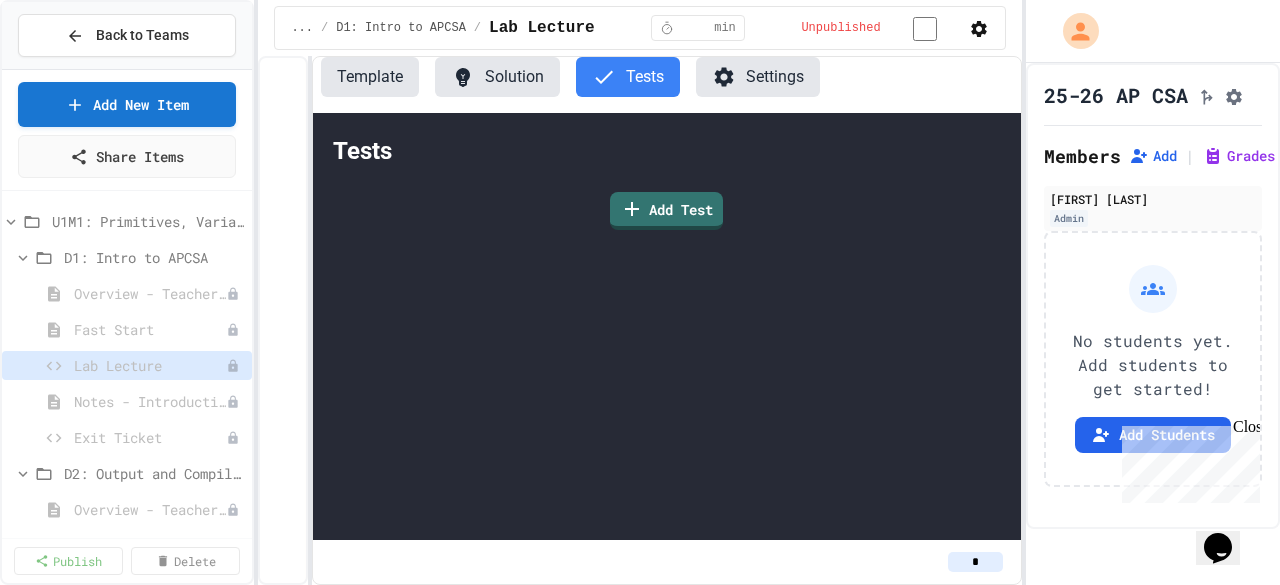 click on "Template" at bounding box center [370, 77] 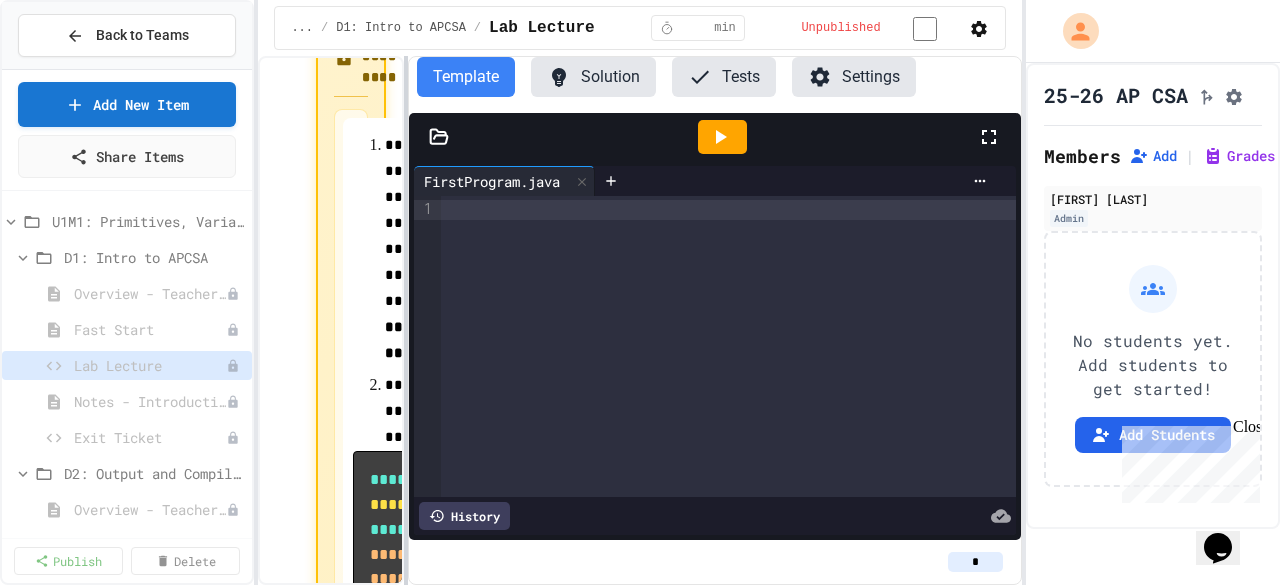 click at bounding box center (406, 320) 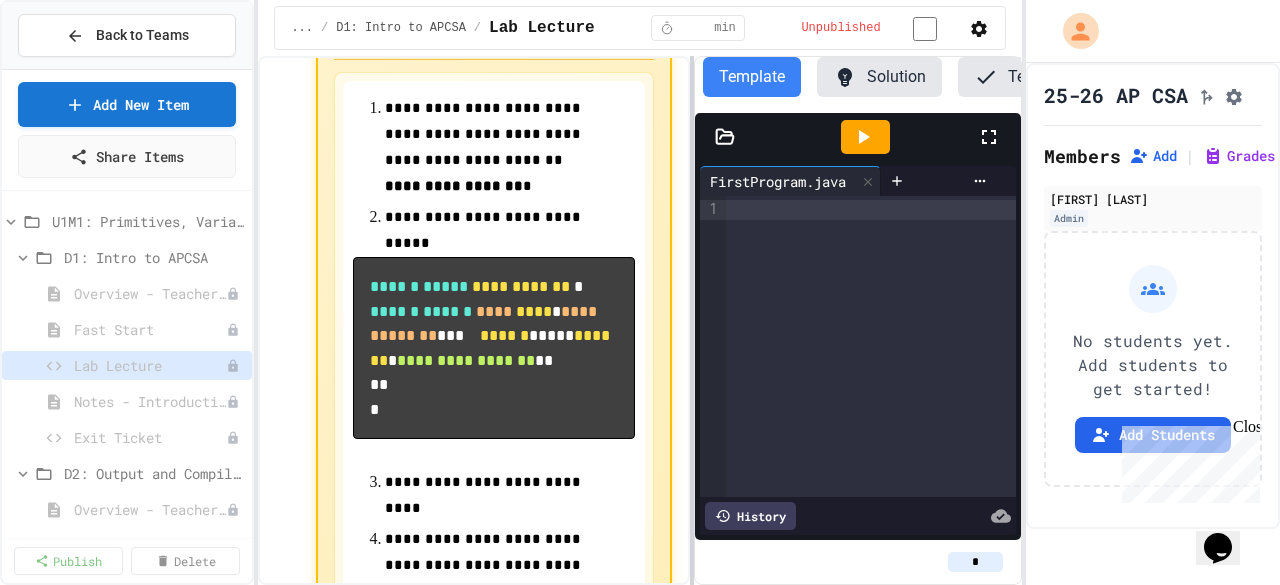 click on "**********" at bounding box center (639, 320) 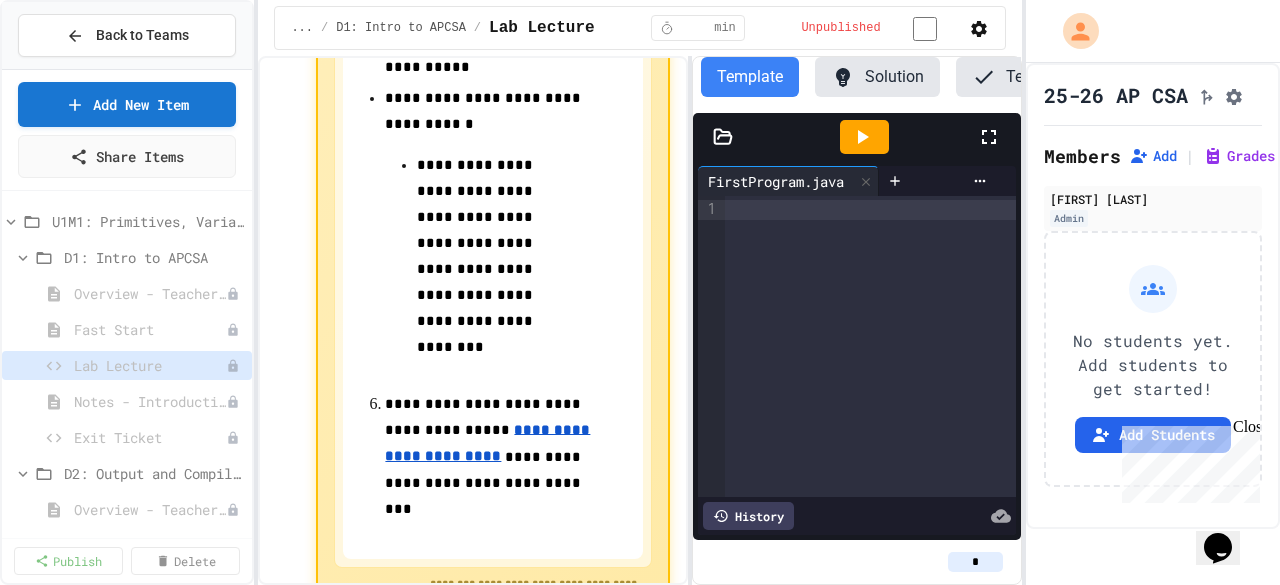 scroll, scrollTop: 1133, scrollLeft: 0, axis: vertical 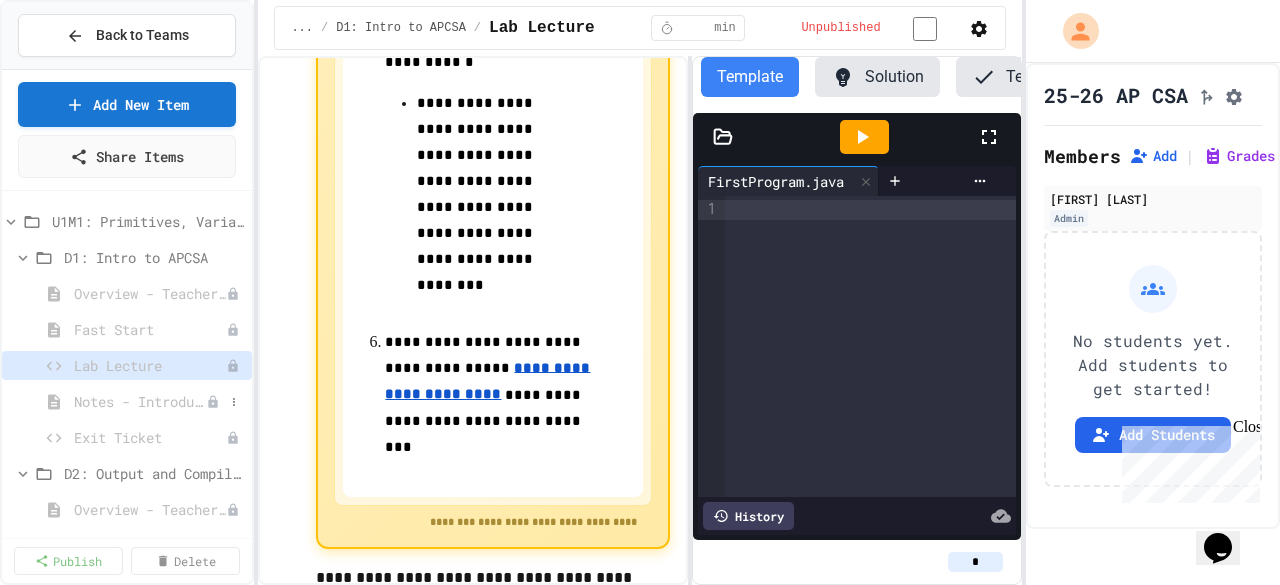 click on "Notes - Introduction to Java Programming" at bounding box center [140, 401] 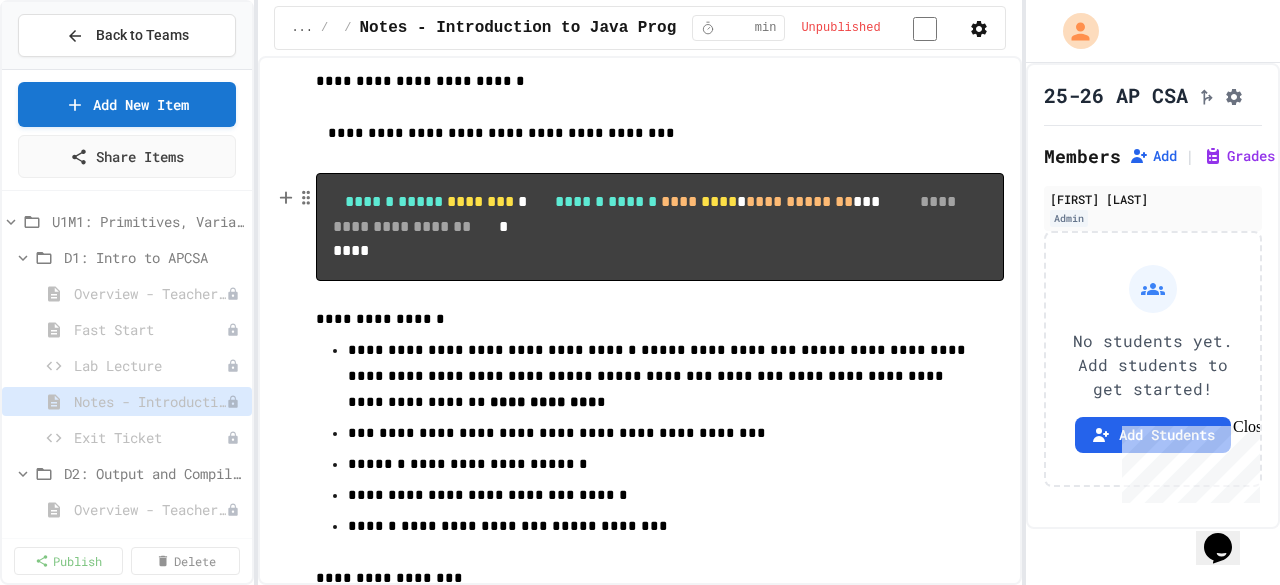 scroll, scrollTop: 163, scrollLeft: 0, axis: vertical 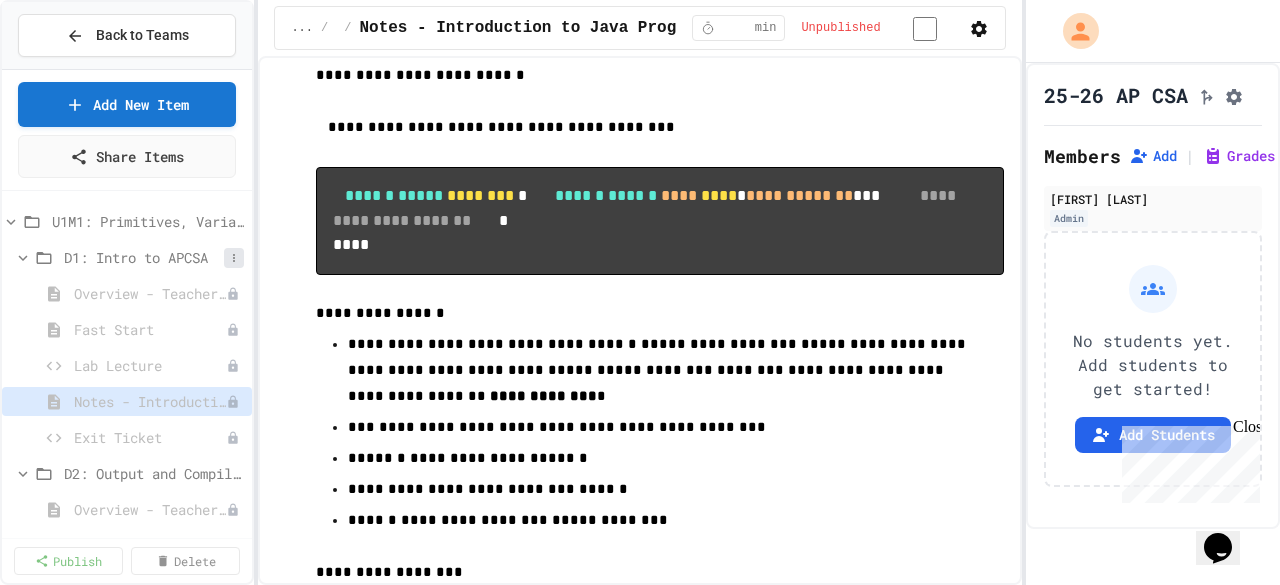 click 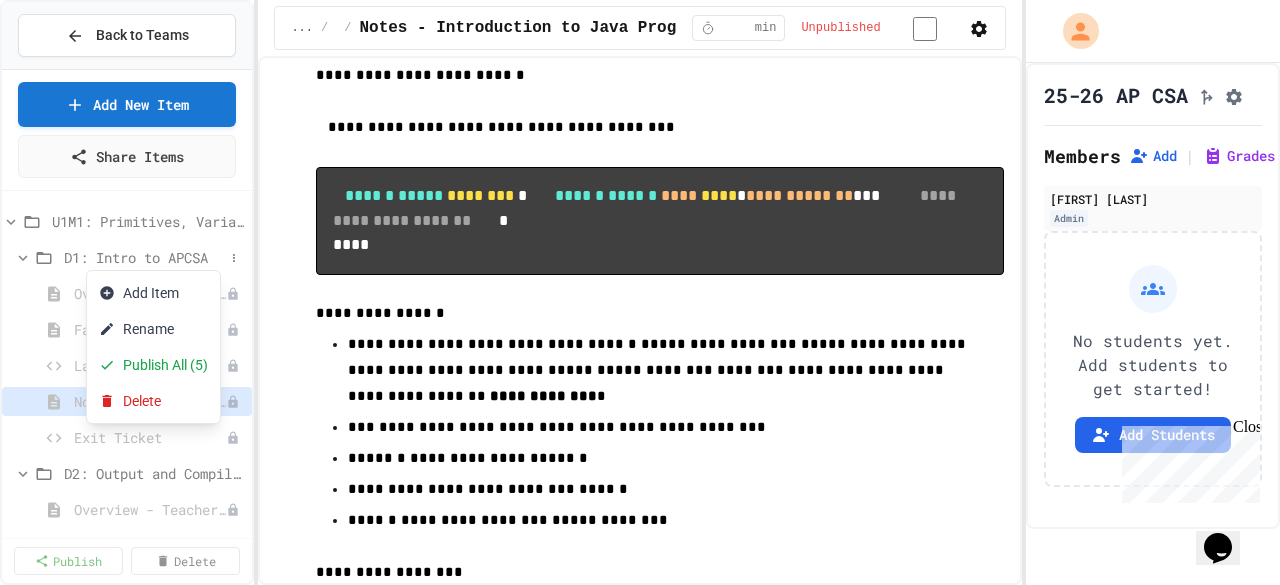 click at bounding box center (640, 292) 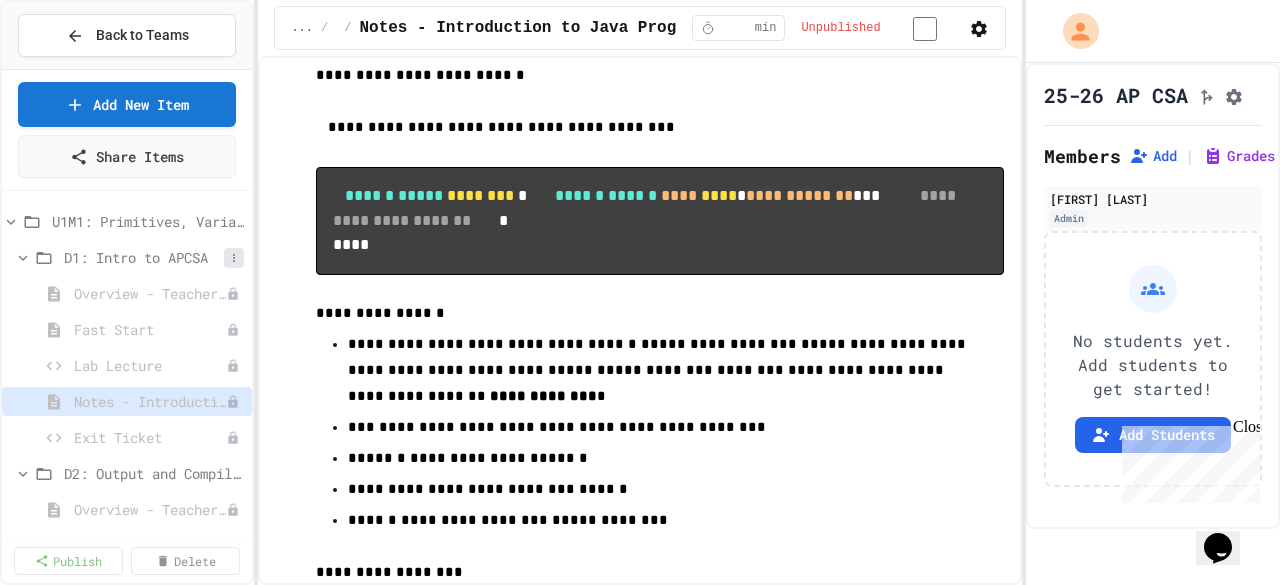 click 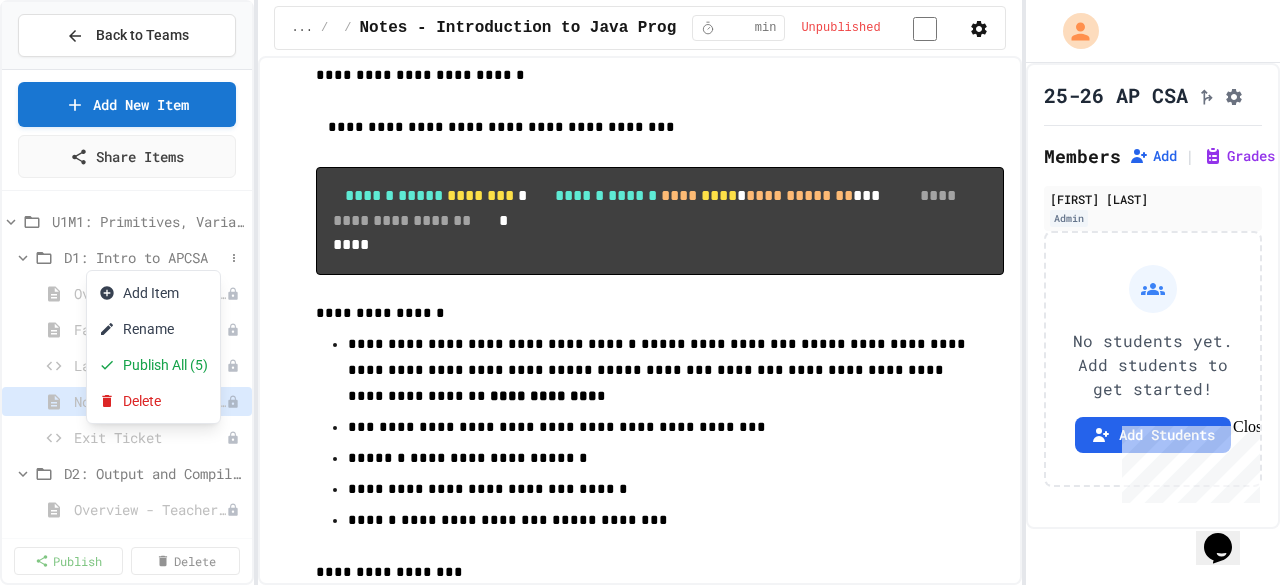 click at bounding box center (640, 292) 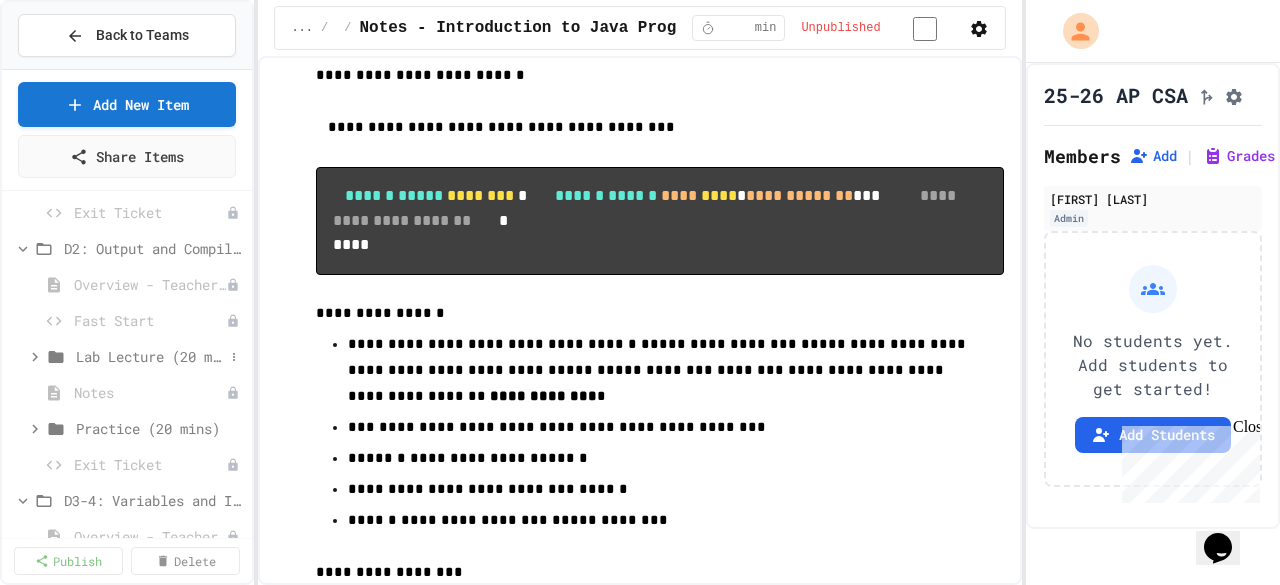 scroll, scrollTop: 230, scrollLeft: 0, axis: vertical 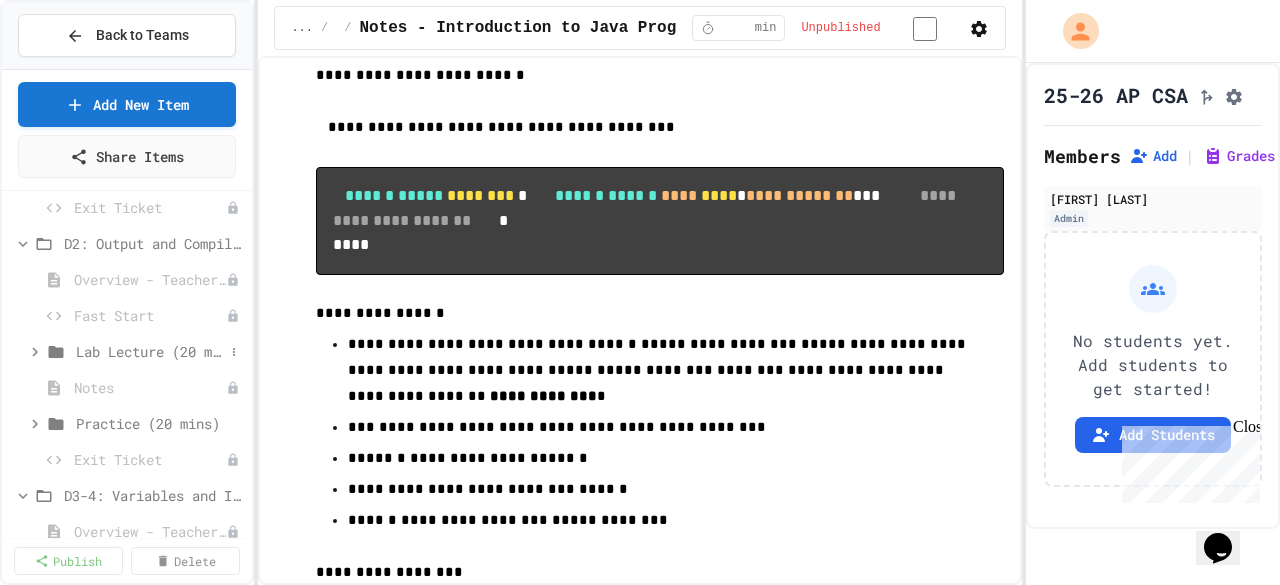 click 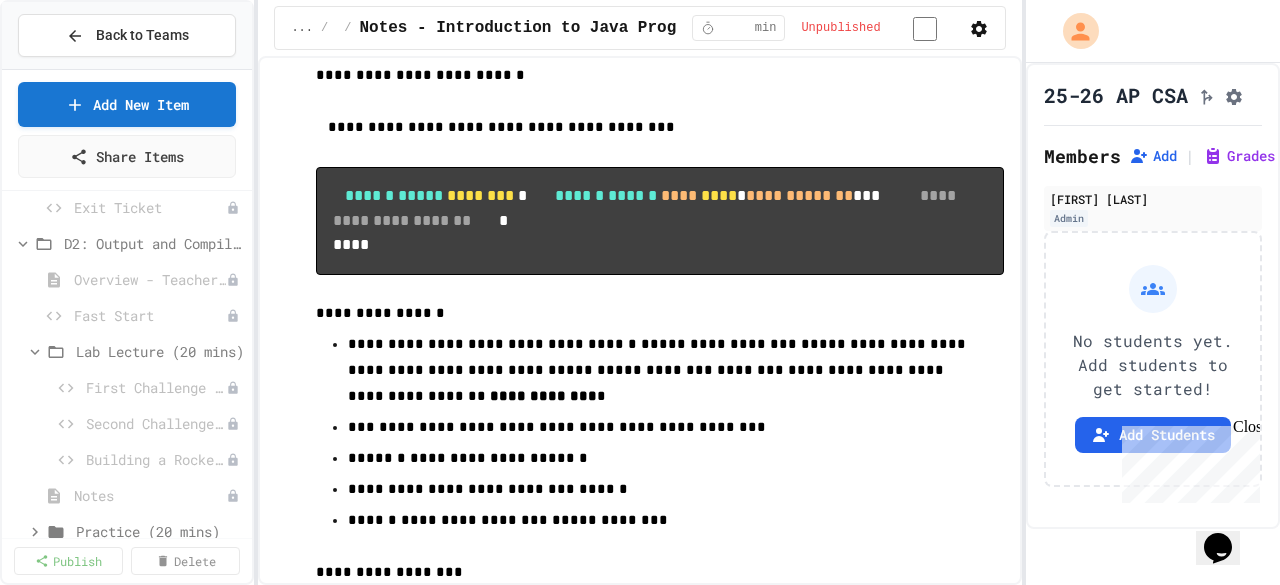 click 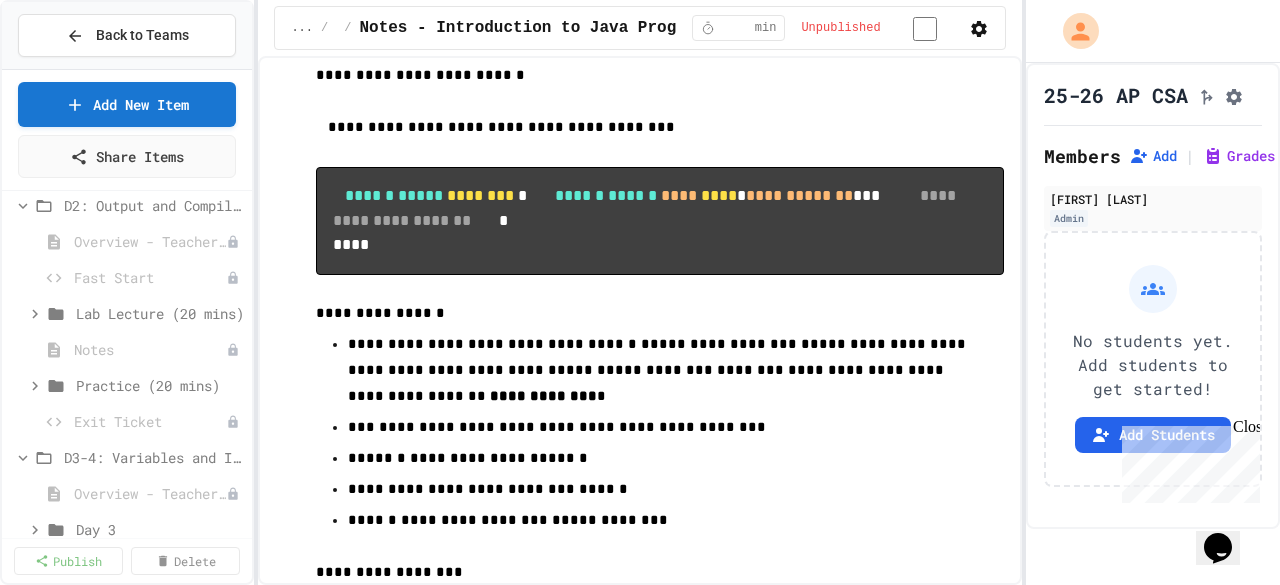 scroll, scrollTop: 267, scrollLeft: 0, axis: vertical 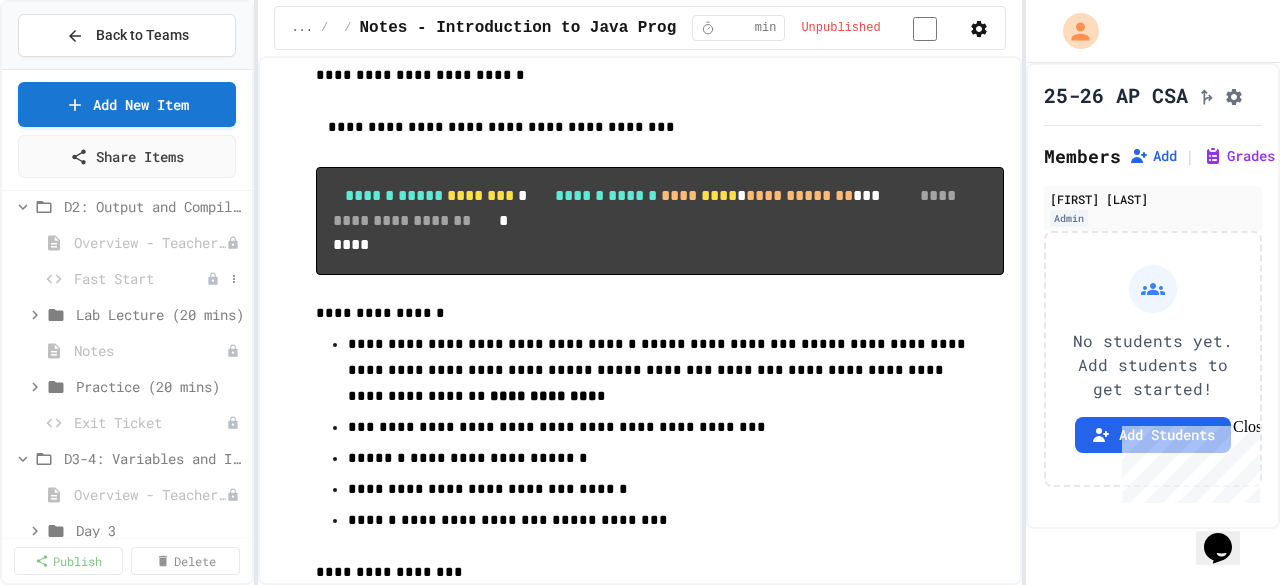 click on "Fast Start" at bounding box center [140, 278] 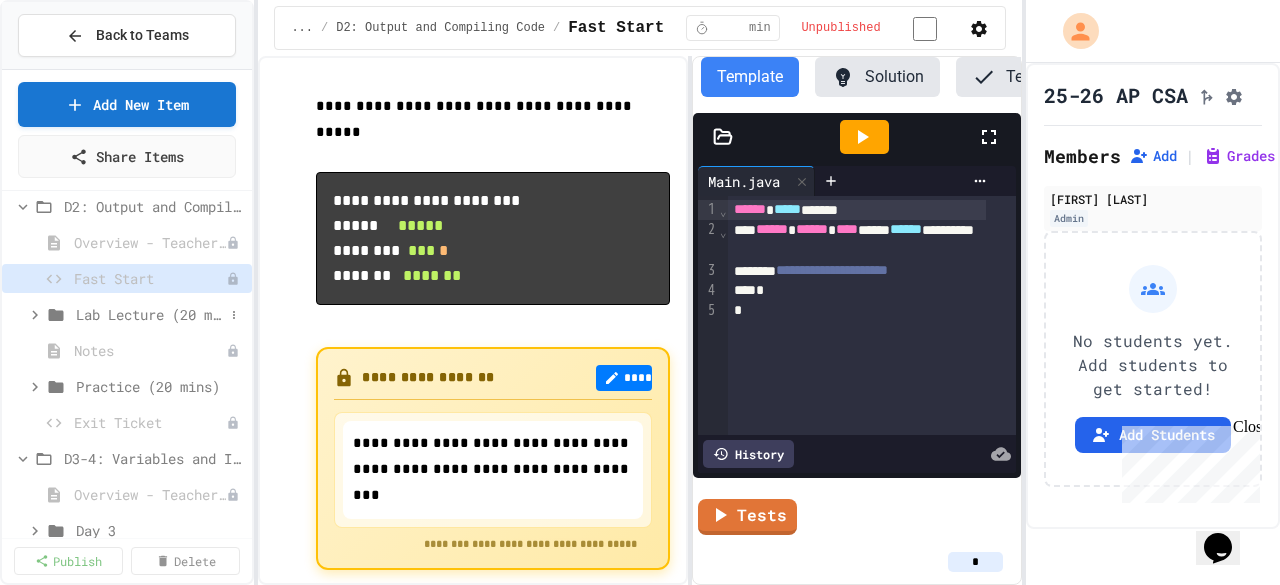 click 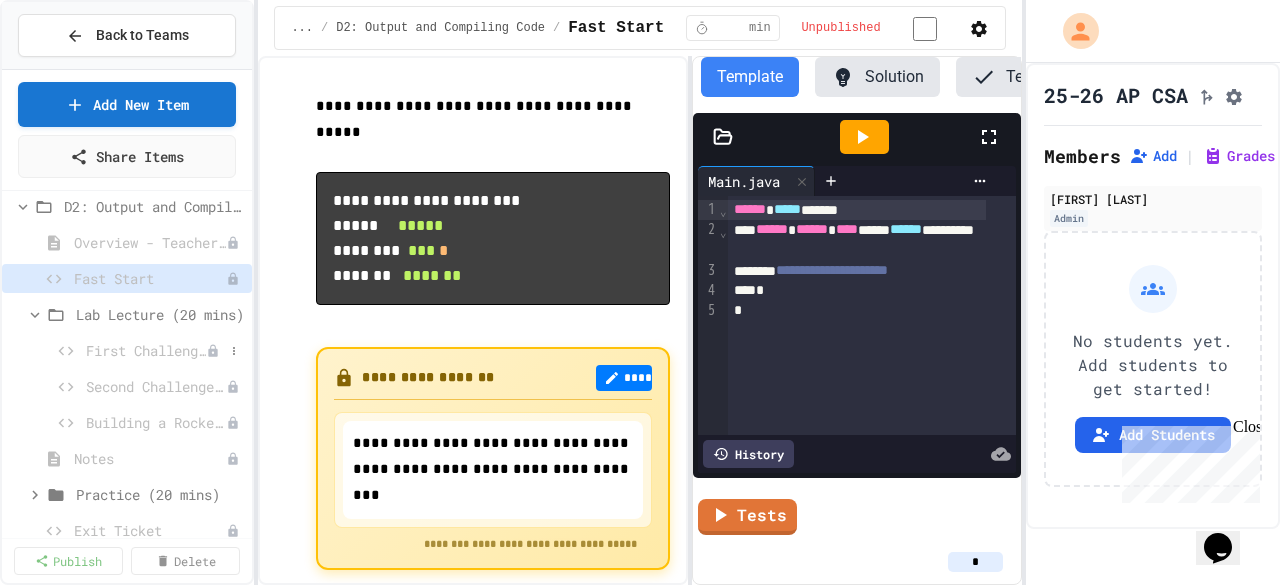 click on "First Challenge - Manual Column Alignment" at bounding box center (146, 350) 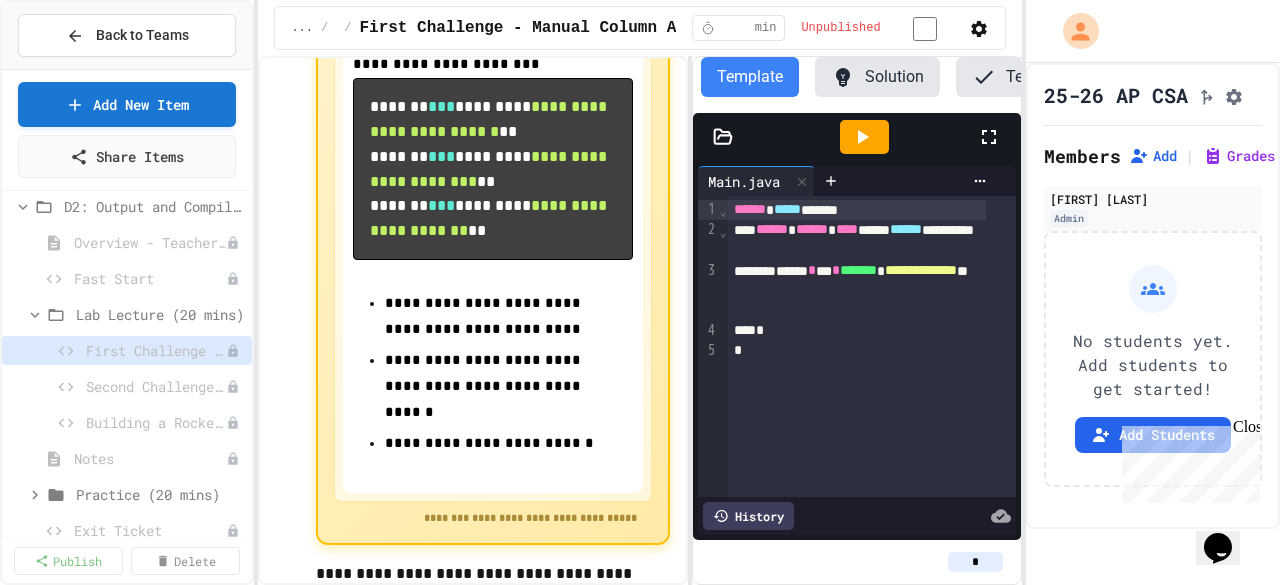scroll, scrollTop: 168, scrollLeft: 0, axis: vertical 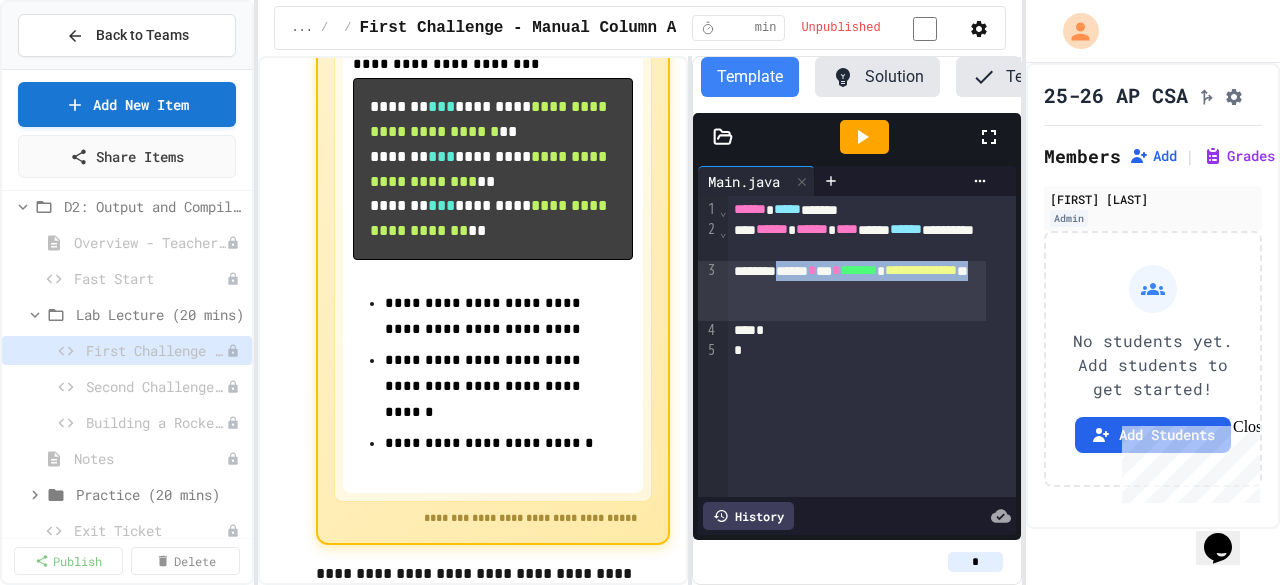 drag, startPoint x: 732, startPoint y: 308, endPoint x: 742, endPoint y: 311, distance: 10.440307 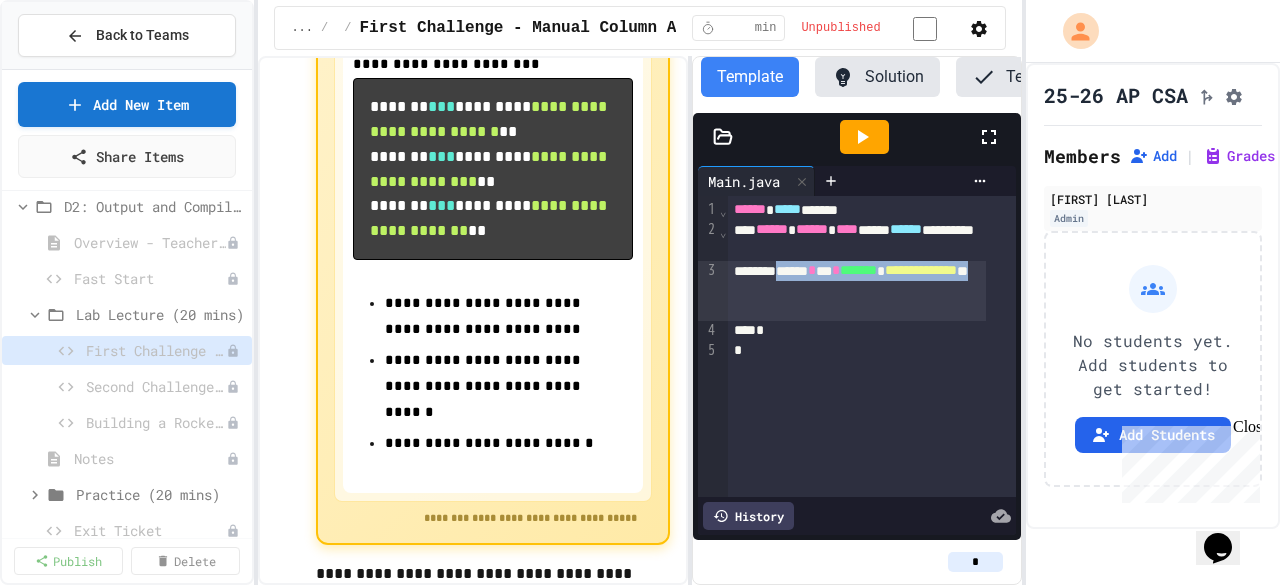 click on "**********" at bounding box center [857, 291] 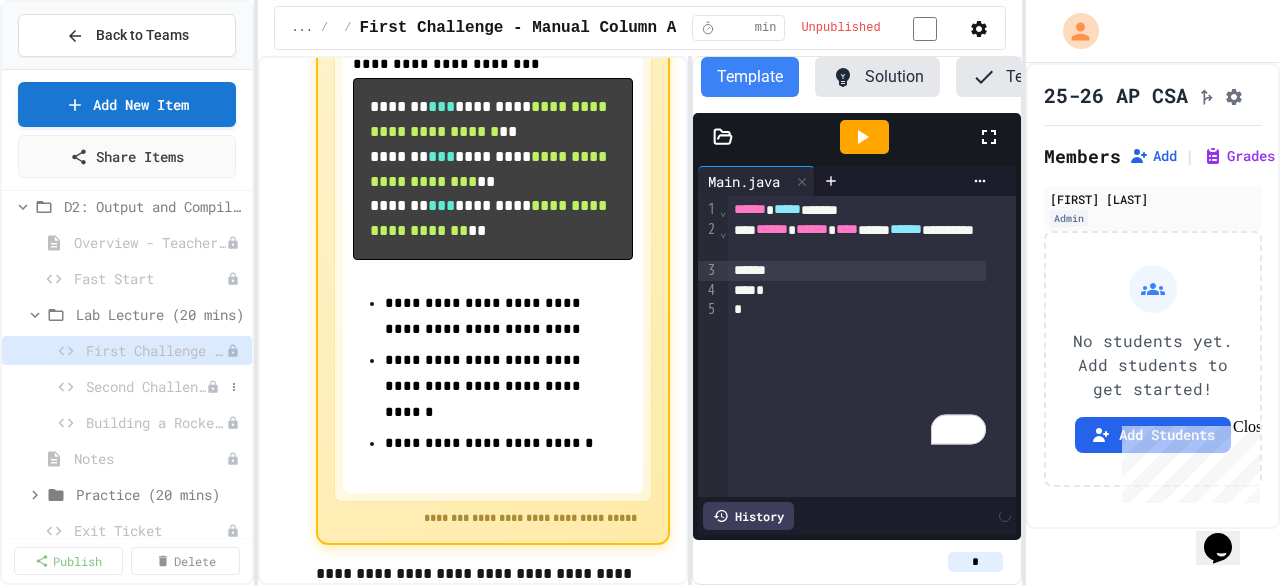 click on "Second Challenge - Special Characters" at bounding box center (146, 386) 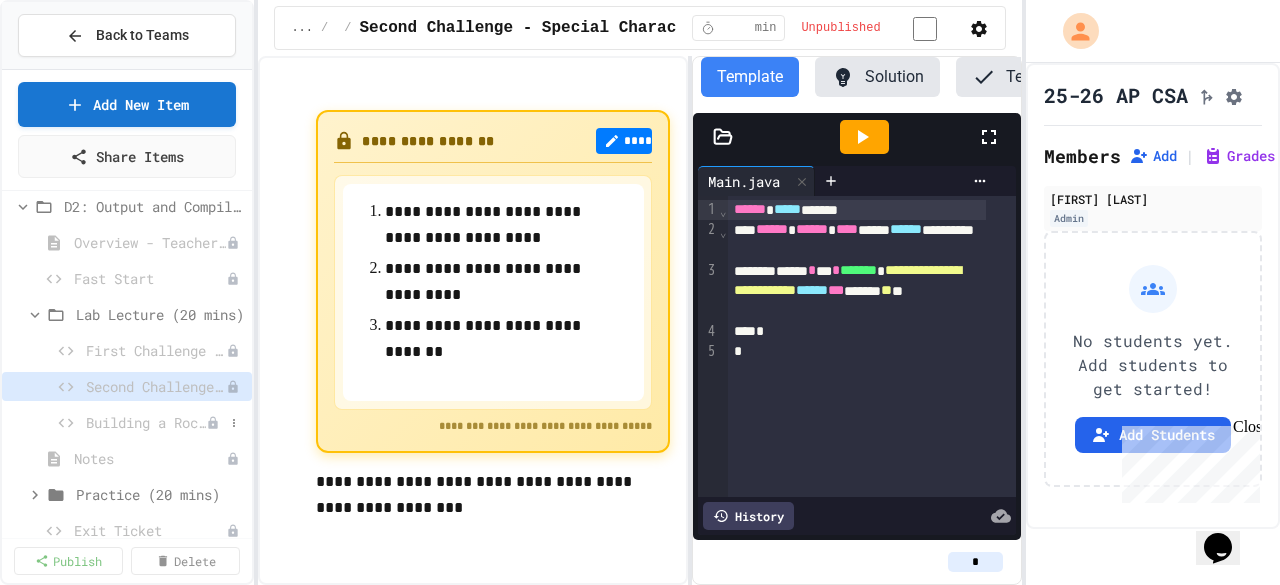 click on "Building a Rocket (ASCII Art)" at bounding box center (146, 422) 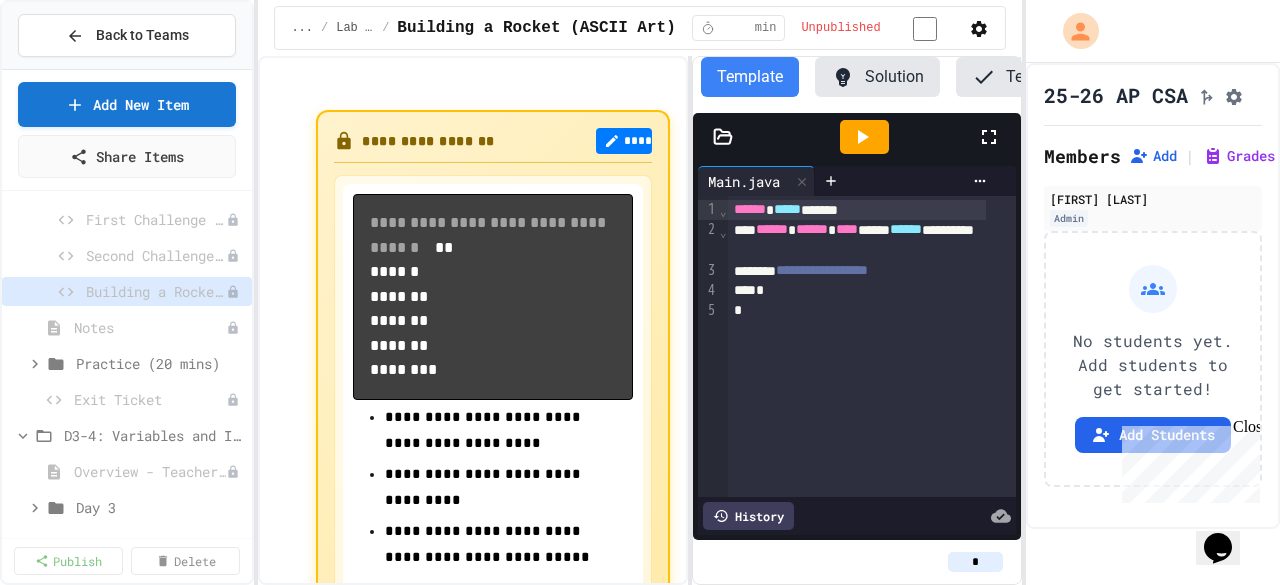 scroll, scrollTop: 398, scrollLeft: 0, axis: vertical 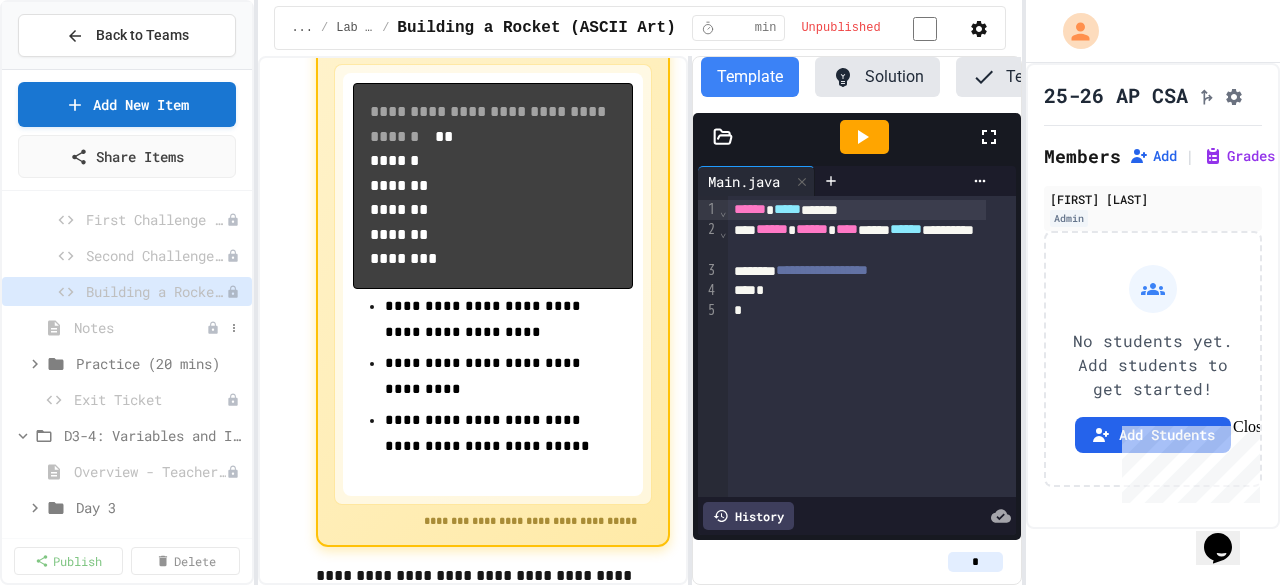 click on "Notes" at bounding box center (140, 327) 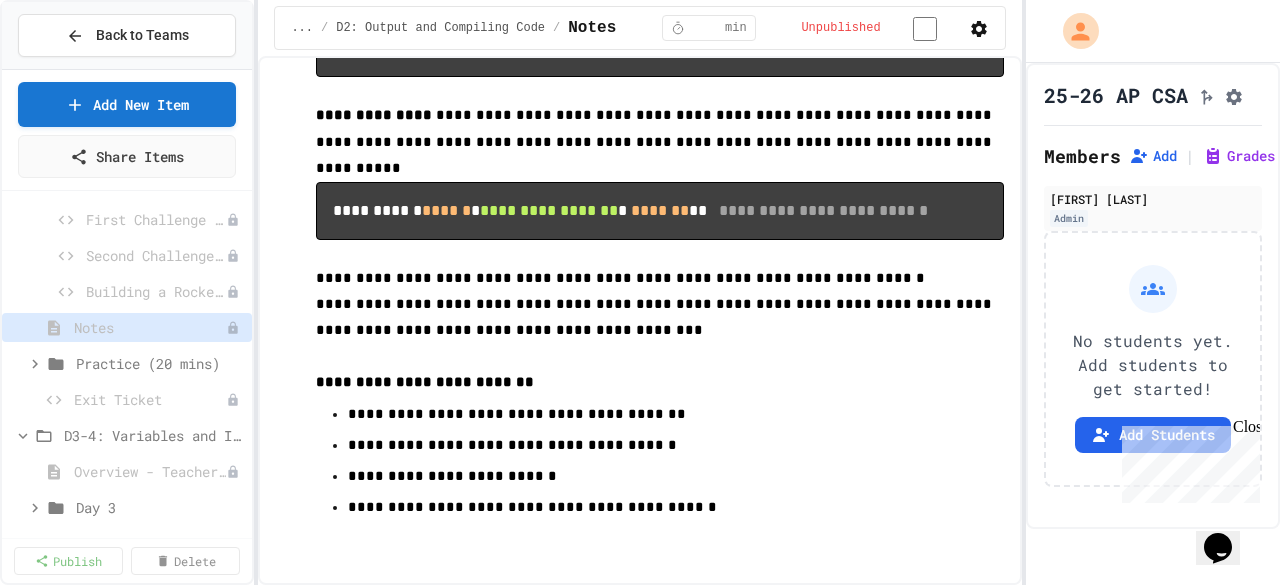 scroll, scrollTop: 1927, scrollLeft: 0, axis: vertical 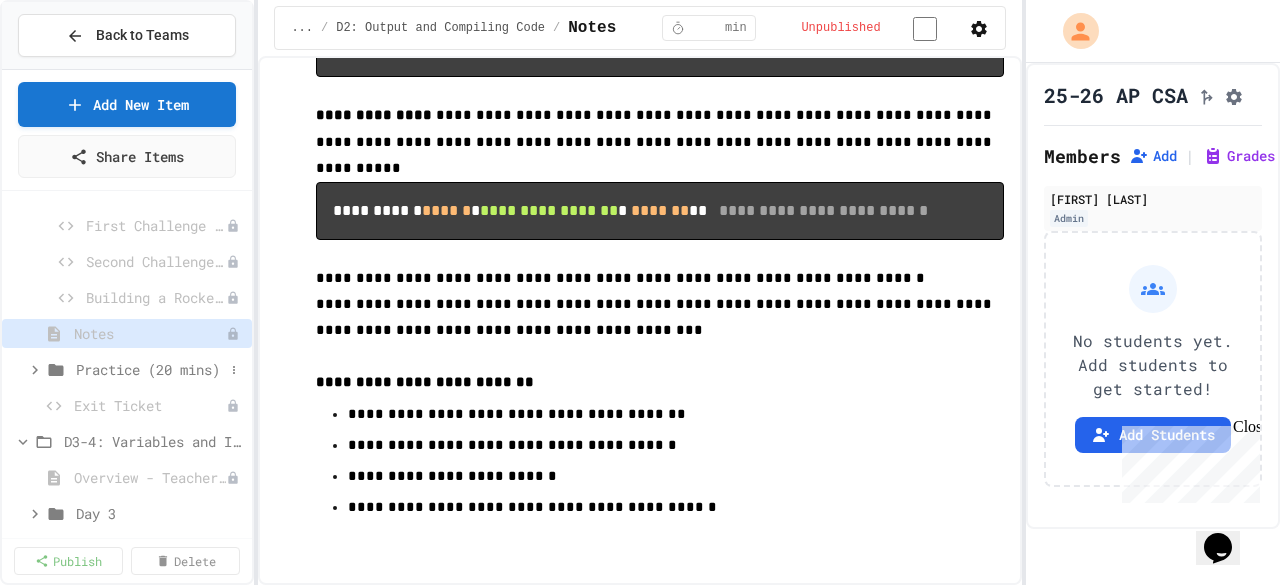 click 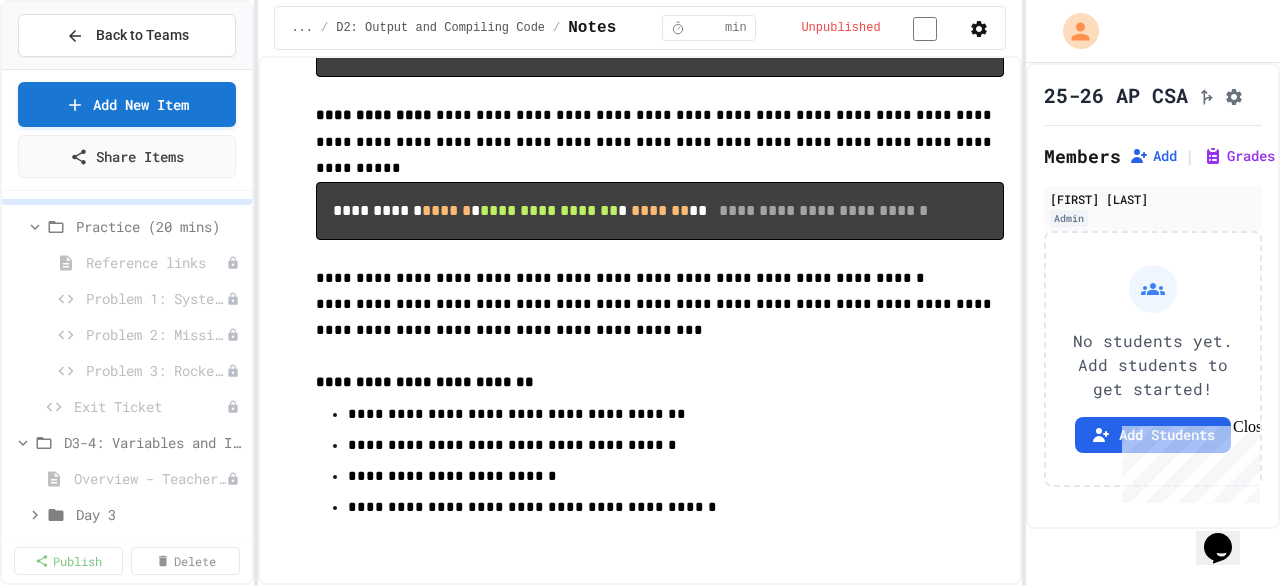 scroll, scrollTop: 532, scrollLeft: 0, axis: vertical 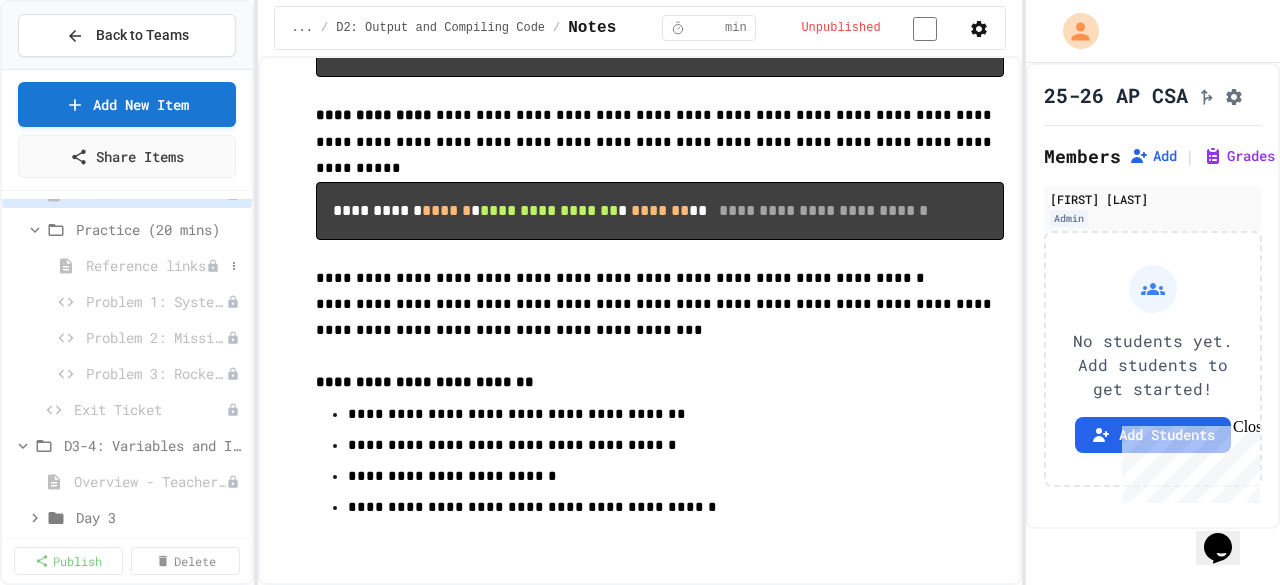 click on "Reference links" at bounding box center [146, 265] 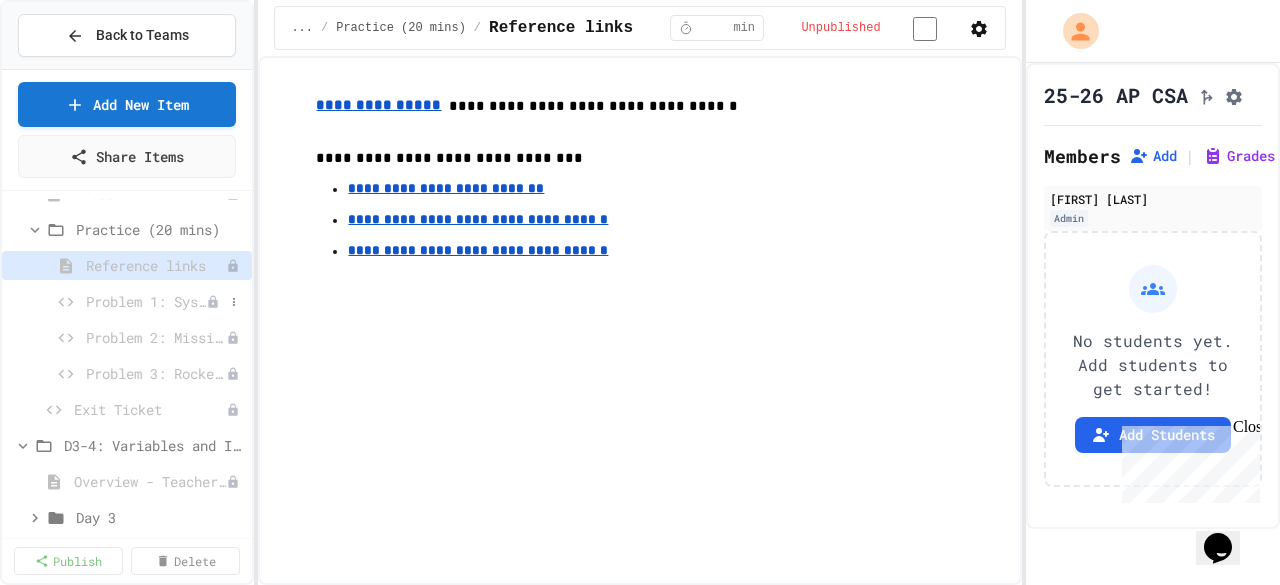 click on "Problem 1: System Status" at bounding box center (146, 301) 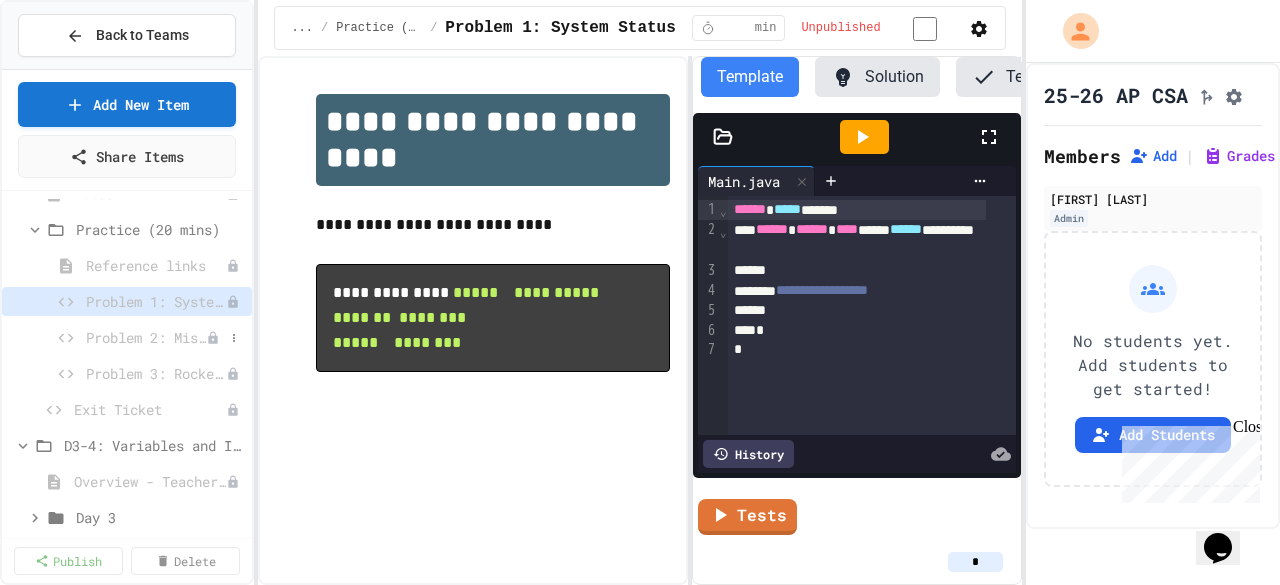 click on "Problem 2: Mission Log with border" at bounding box center [146, 337] 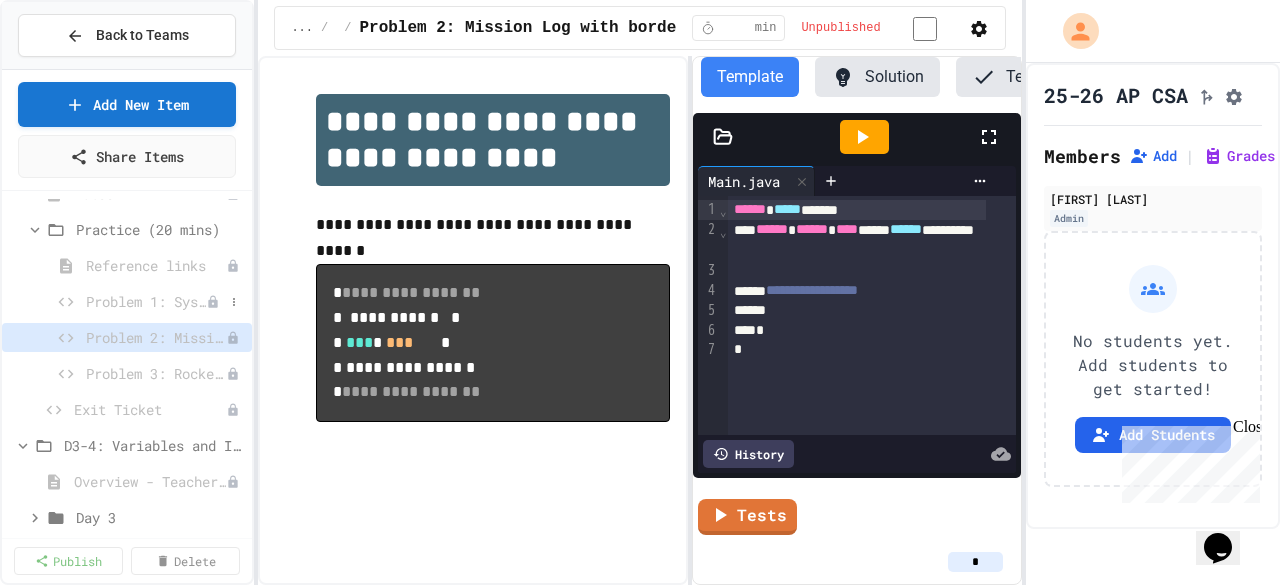 click on "Problem 1: System Status" at bounding box center (146, 301) 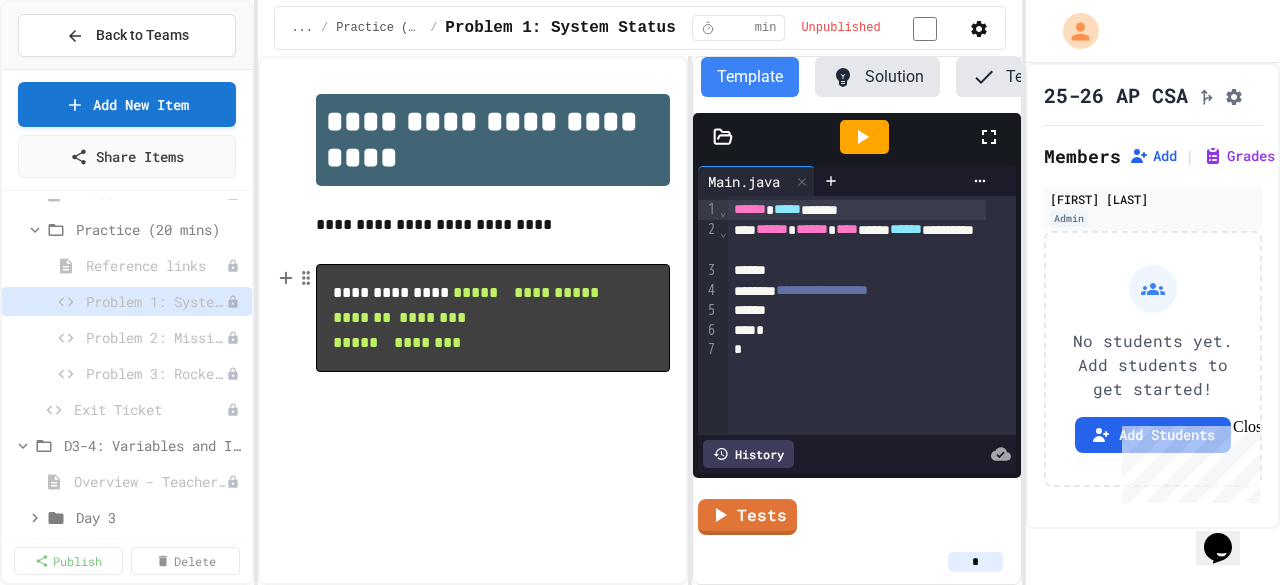 click on "*****" at bounding box center [475, 292] 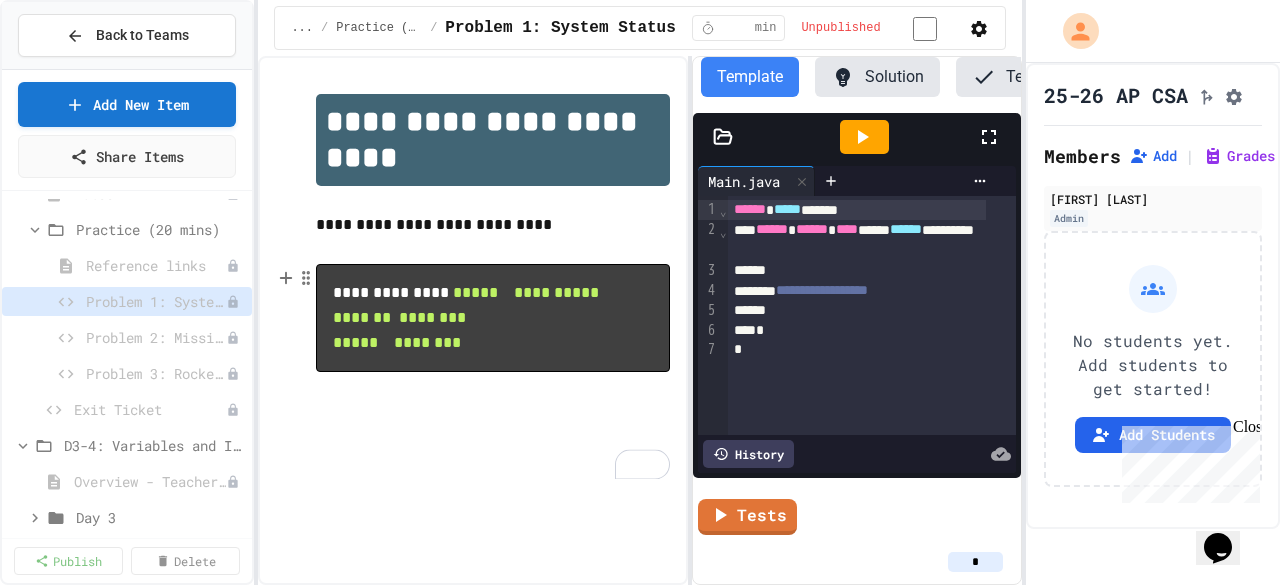 click on "**********" at bounding box center [493, 318] 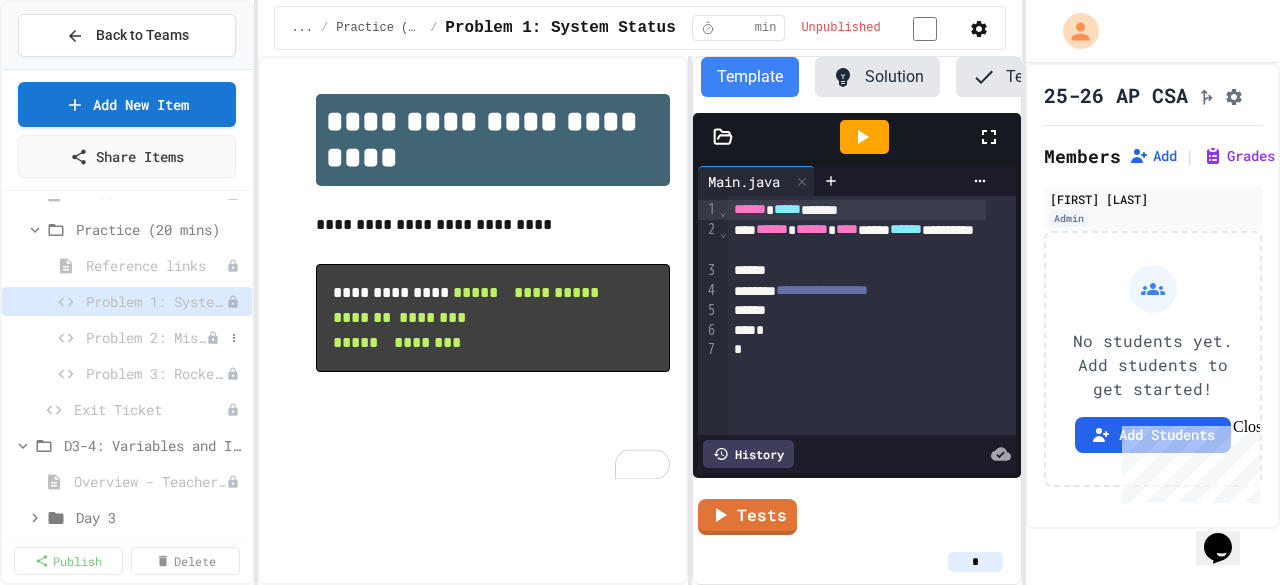 click on "Problem 2: Mission Log with border" at bounding box center [146, 337] 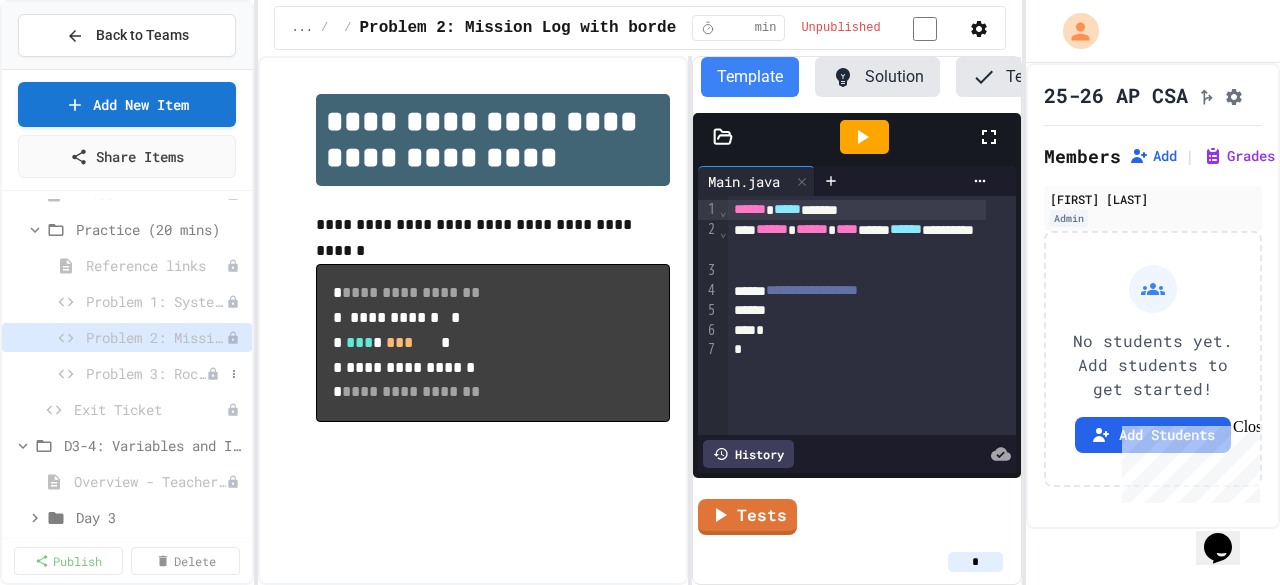 click on "Problem 3: Rocket Launch" at bounding box center (146, 373) 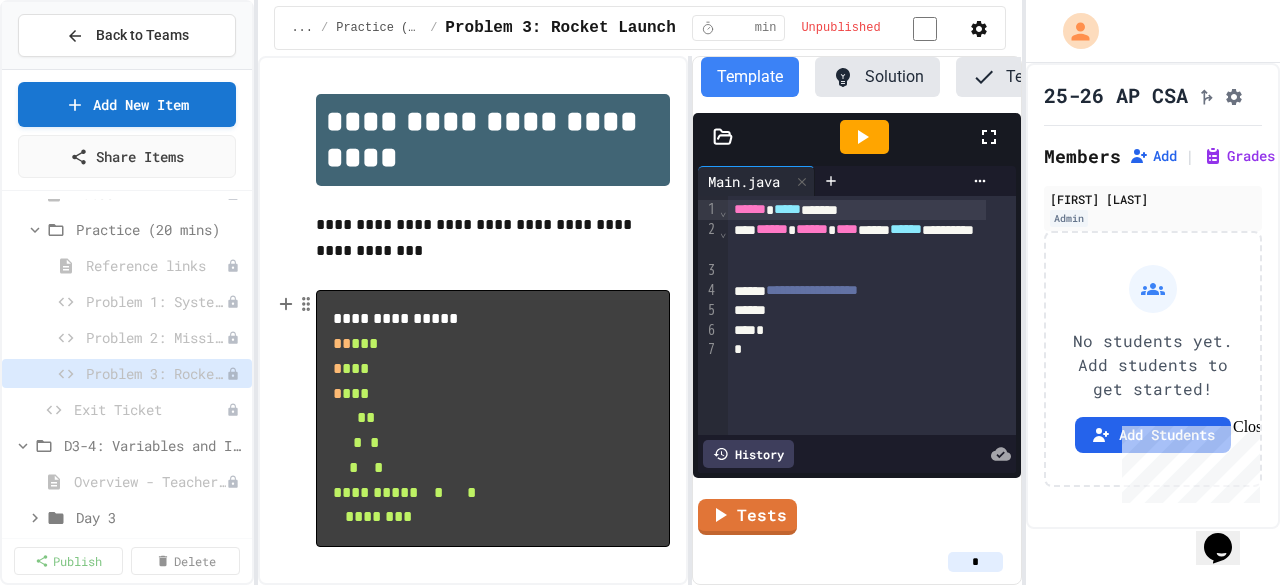 scroll, scrollTop: 66, scrollLeft: 0, axis: vertical 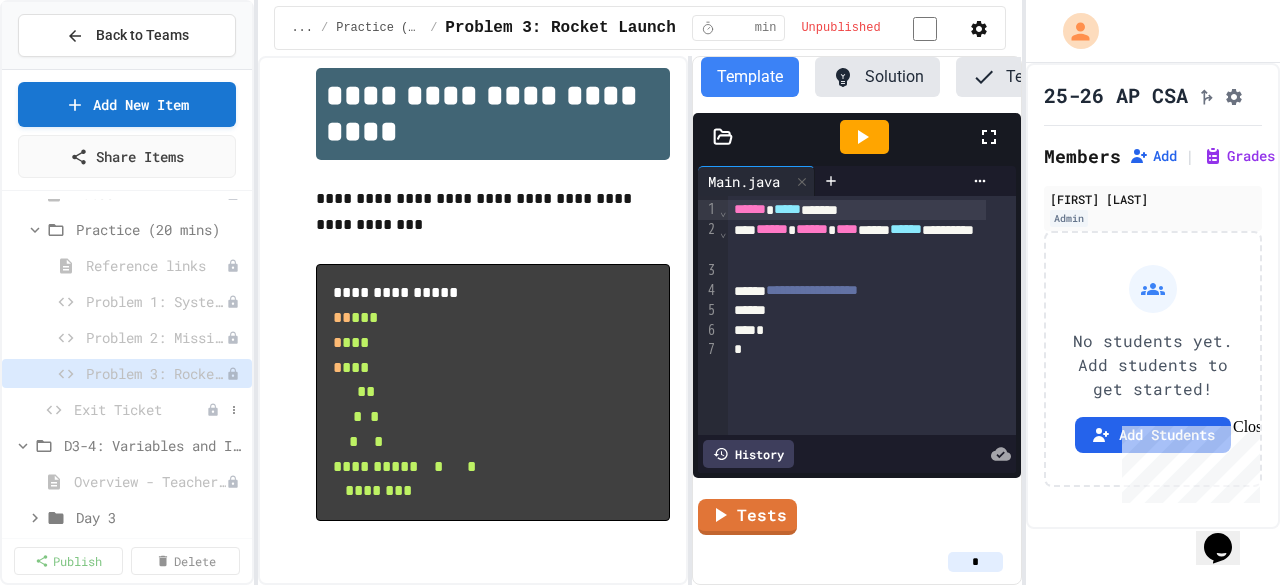 click on "Exit Ticket" at bounding box center [140, 409] 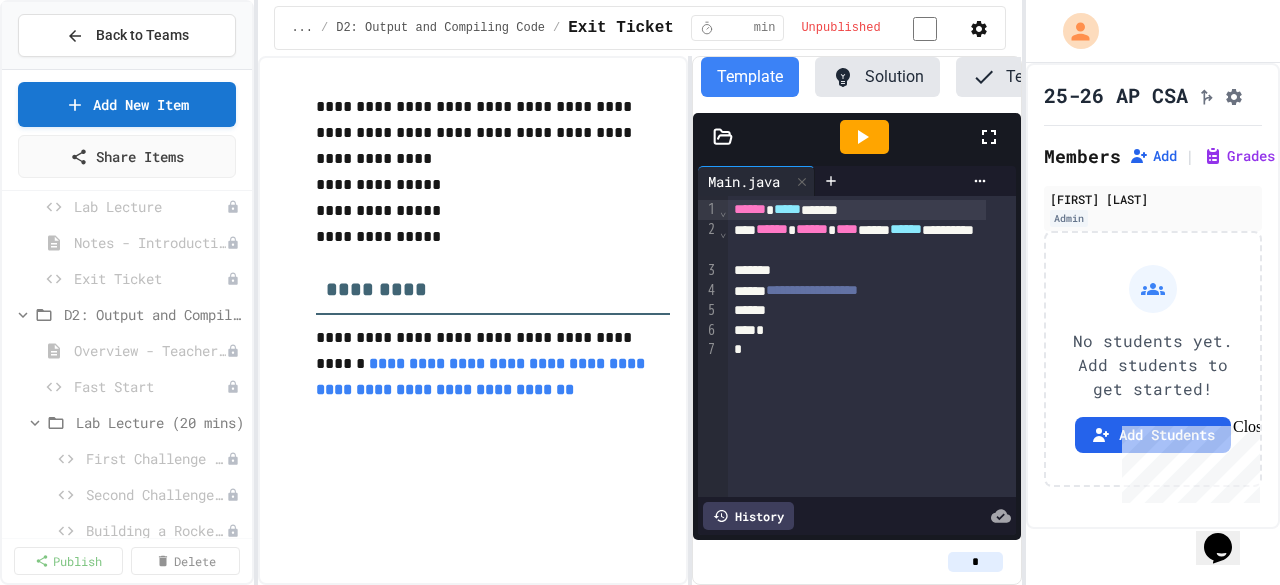 scroll, scrollTop: 158, scrollLeft: 0, axis: vertical 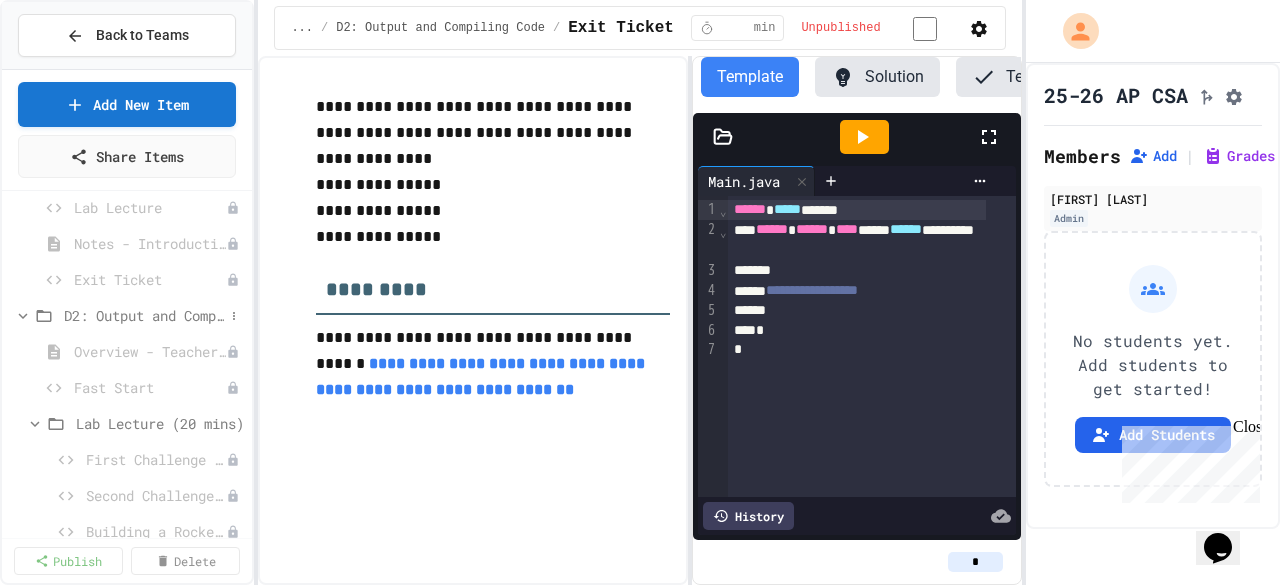click on "D2: Output and Compiling Code" at bounding box center (144, 315) 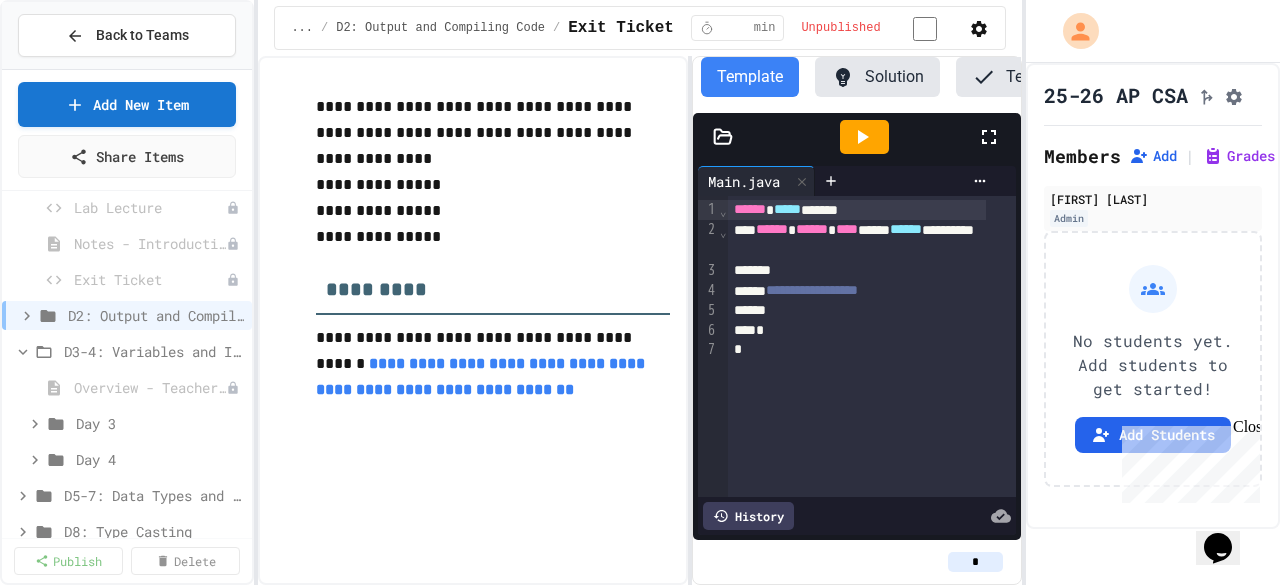 click on "D2: Output and Compiling Code" at bounding box center [156, 315] 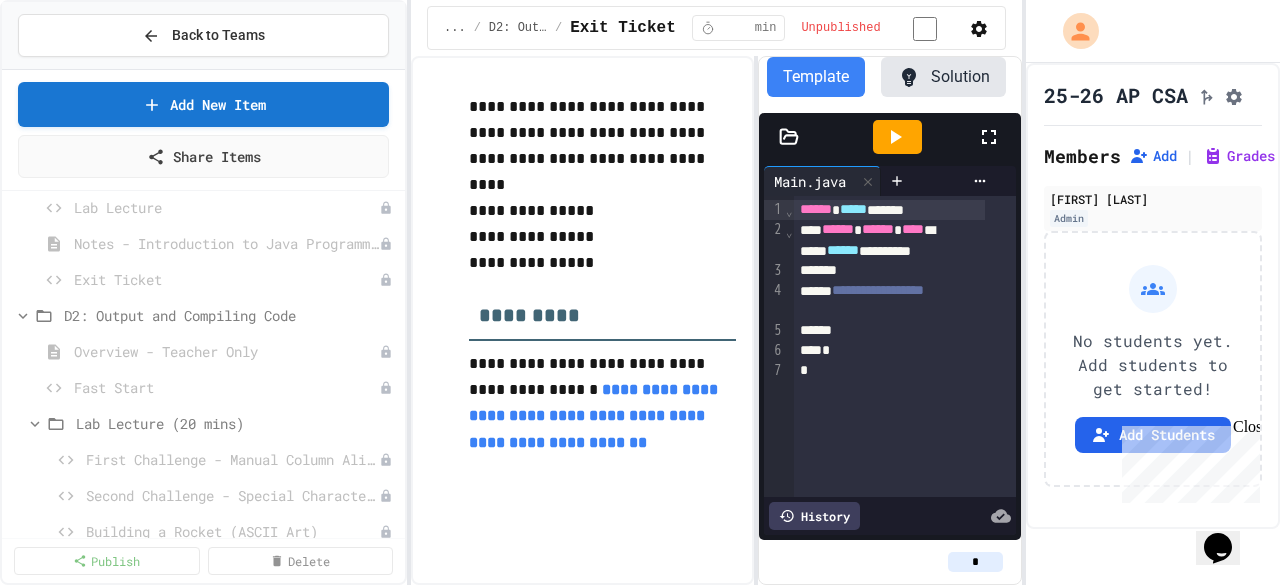click on "**********" at bounding box center [640, 292] 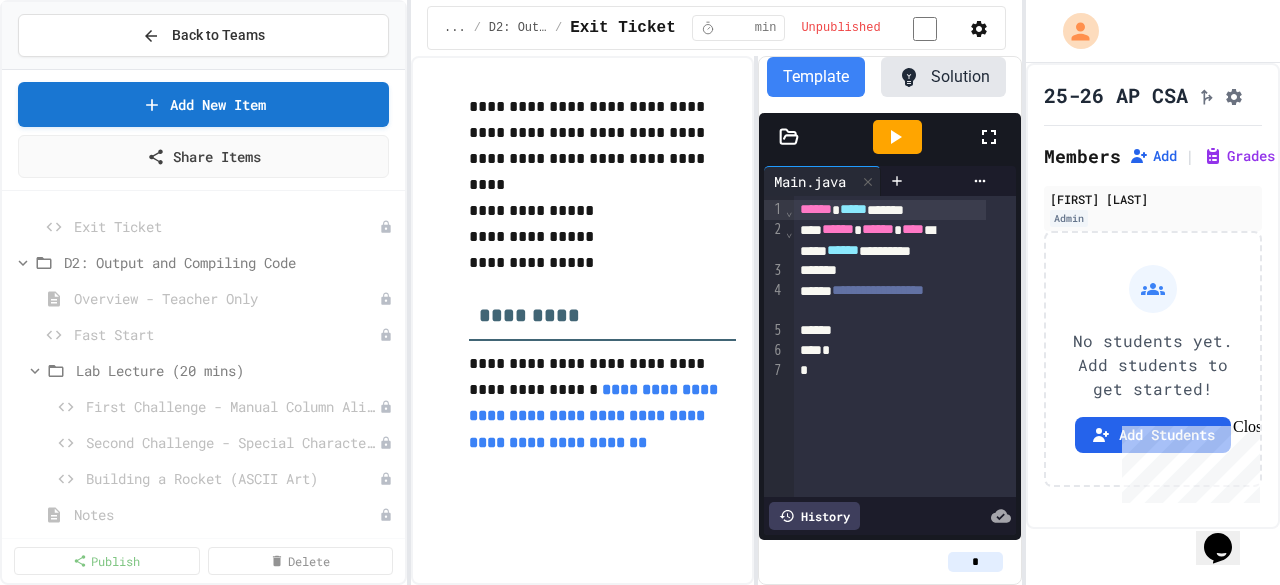 scroll, scrollTop: 210, scrollLeft: 0, axis: vertical 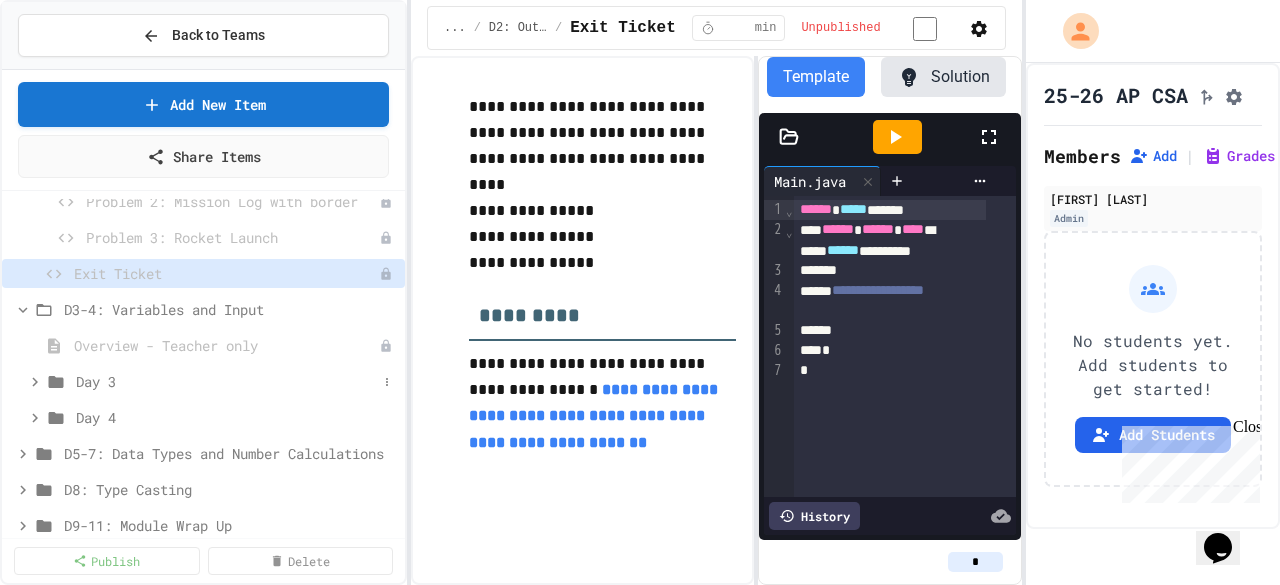 click 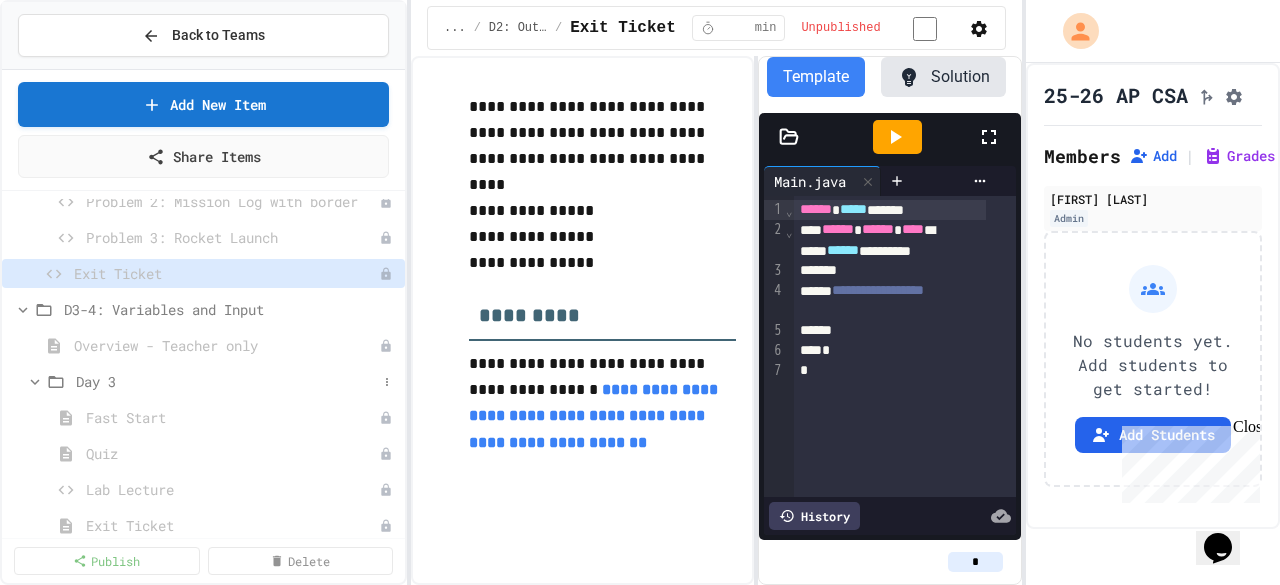 click 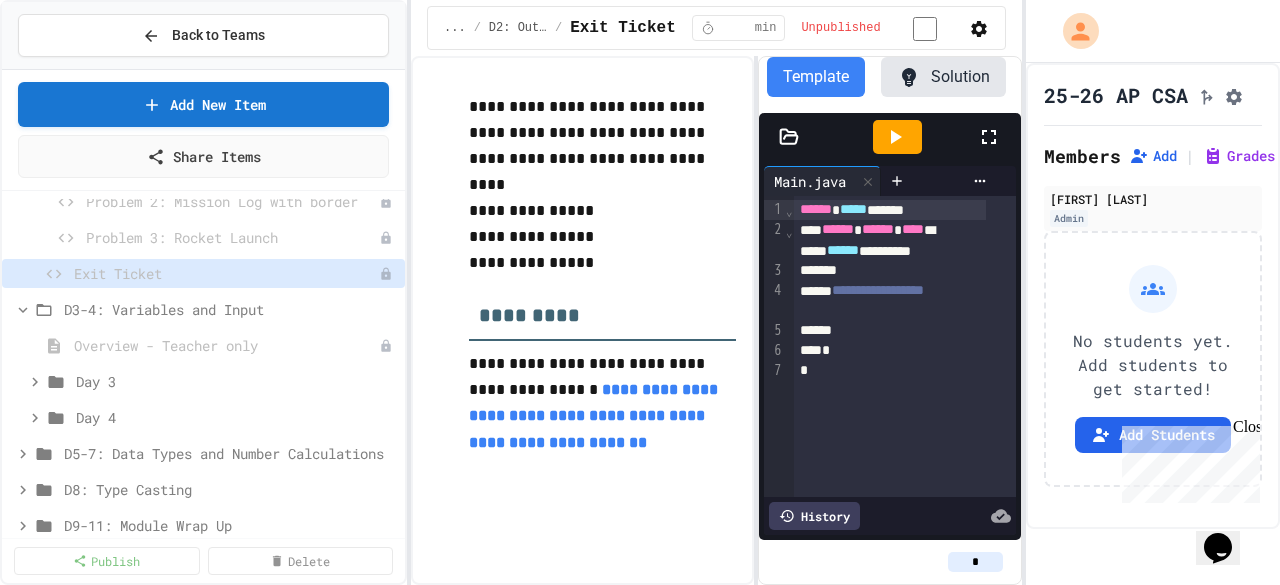 click 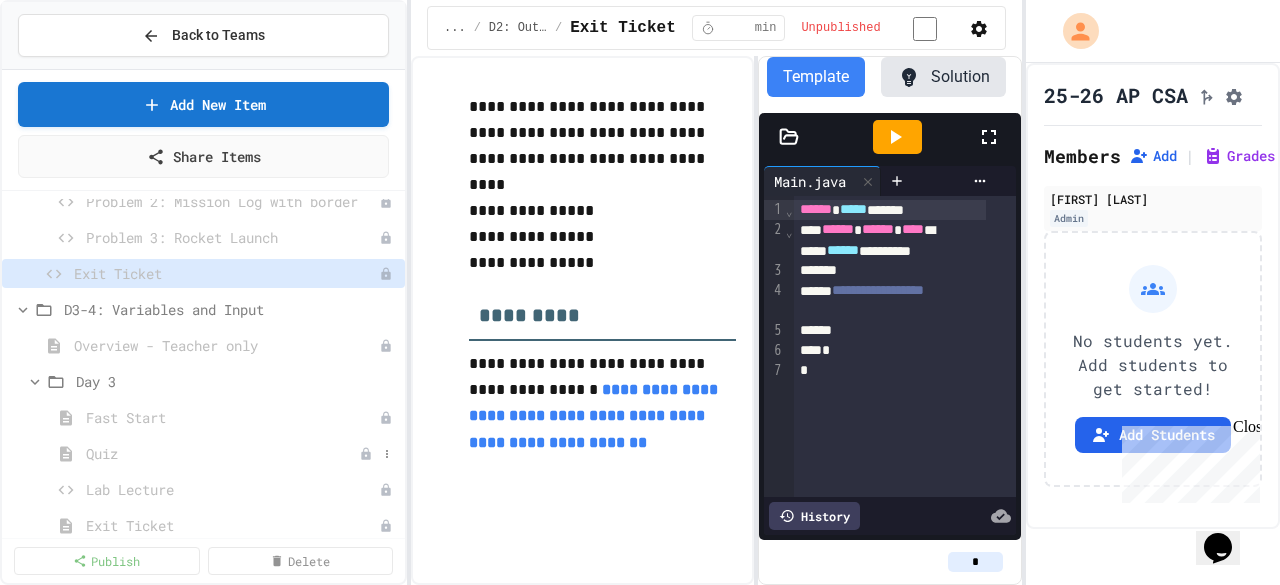 click on "Quiz" at bounding box center (222, 453) 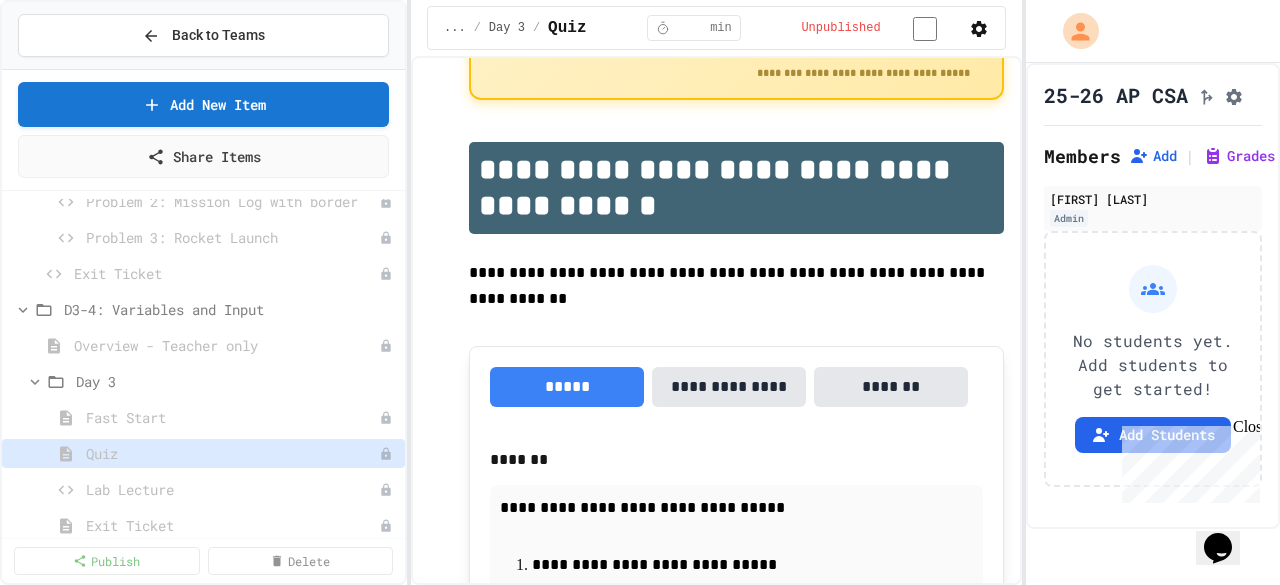 scroll, scrollTop: 0, scrollLeft: 0, axis: both 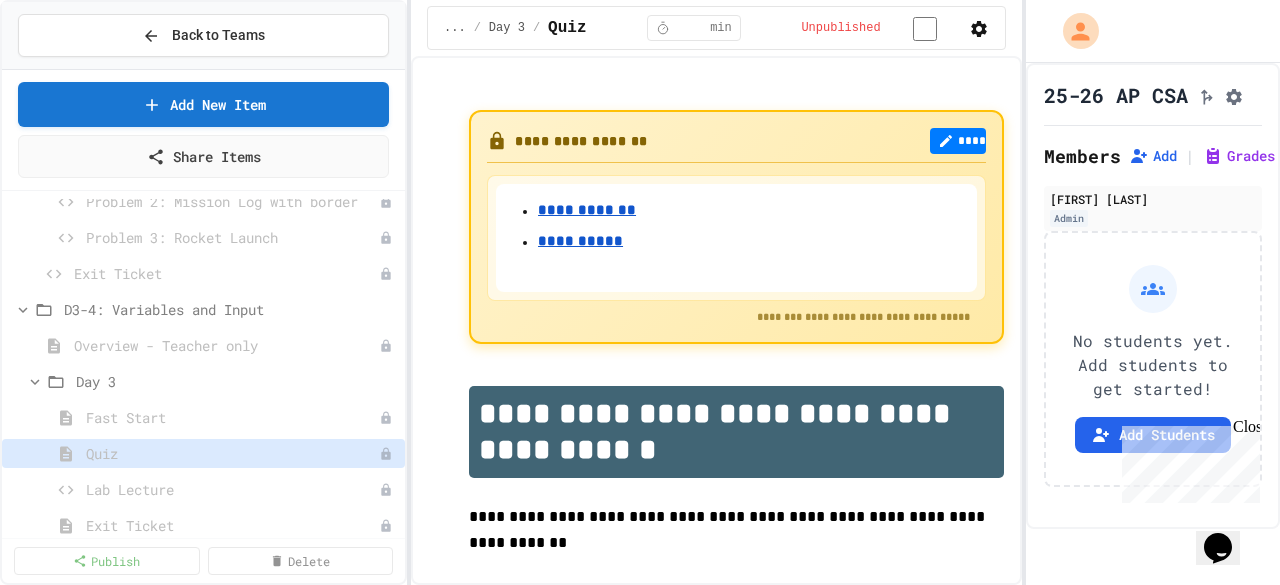 click on "**********" at bounding box center (587, 210) 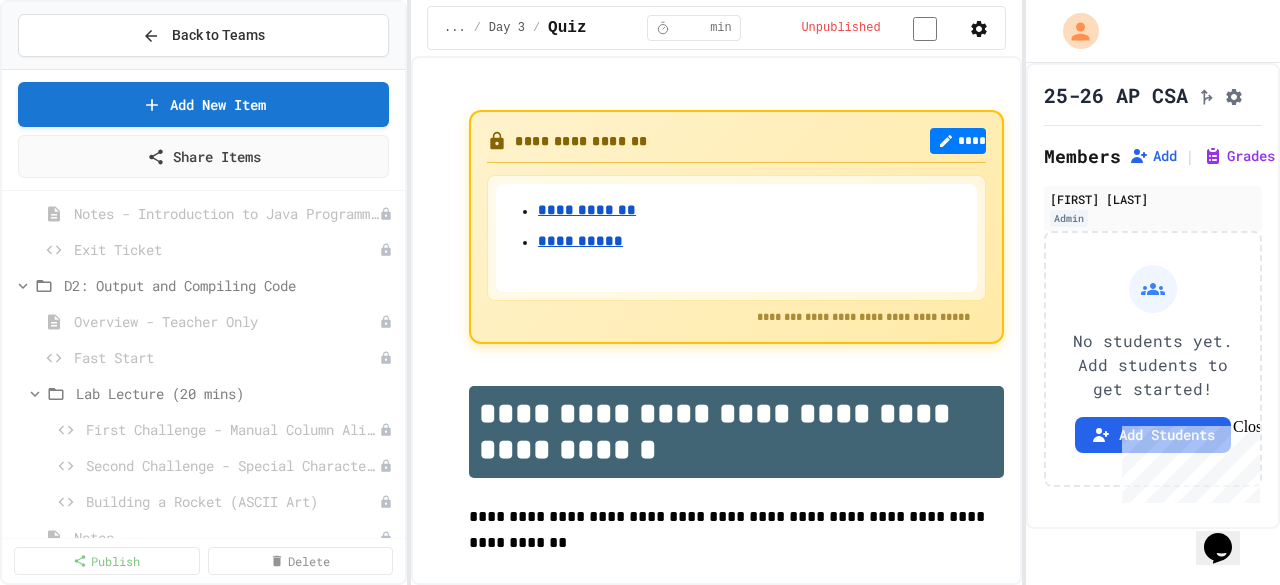 scroll, scrollTop: 170, scrollLeft: 0, axis: vertical 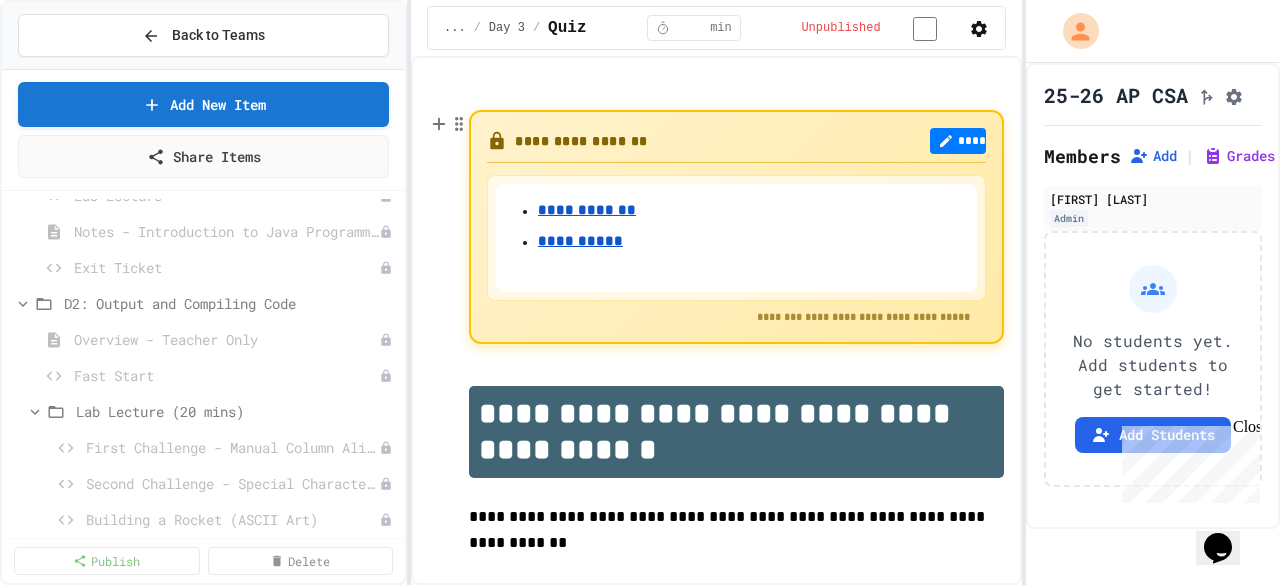 click on "**********" at bounding box center (587, 210) 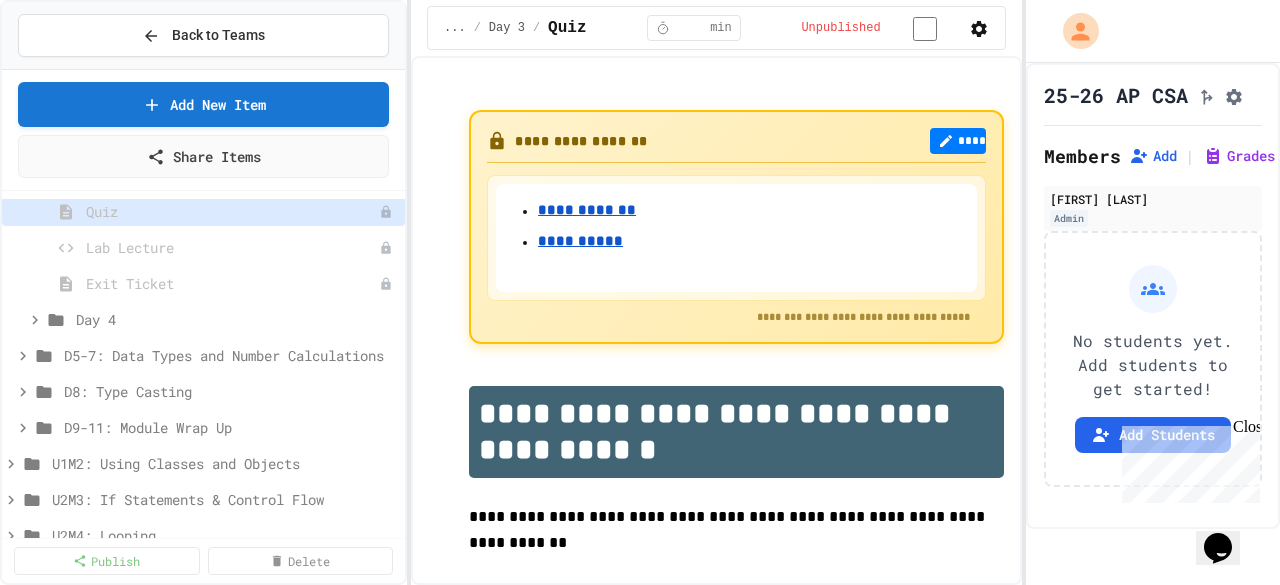 scroll, scrollTop: 909, scrollLeft: 0, axis: vertical 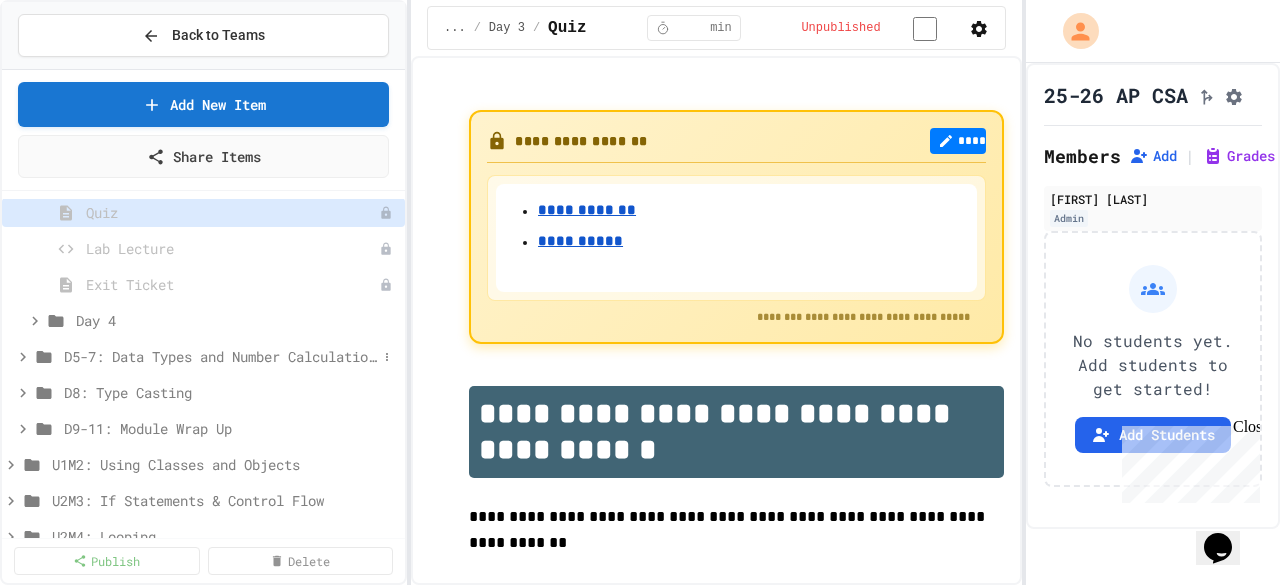 click 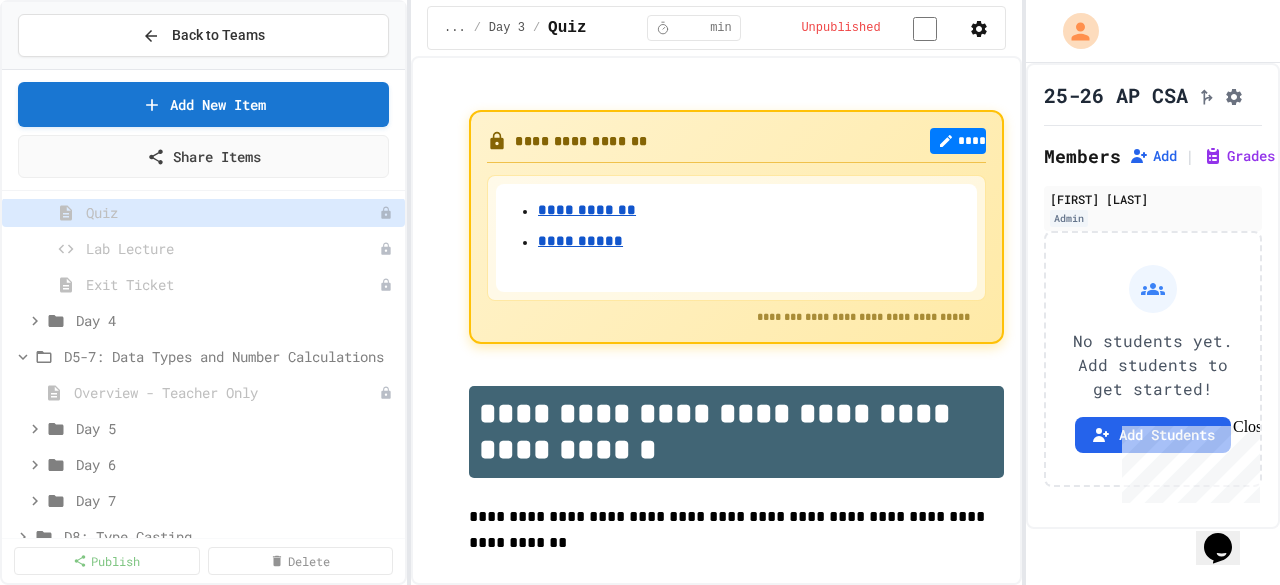 click 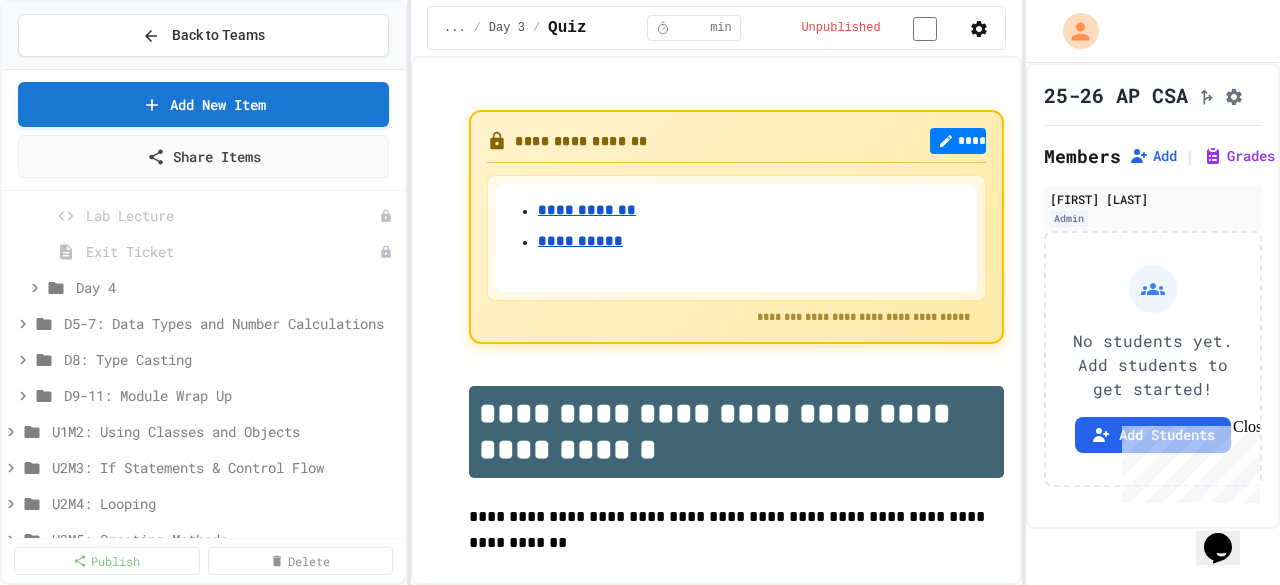 scroll, scrollTop: 944, scrollLeft: 0, axis: vertical 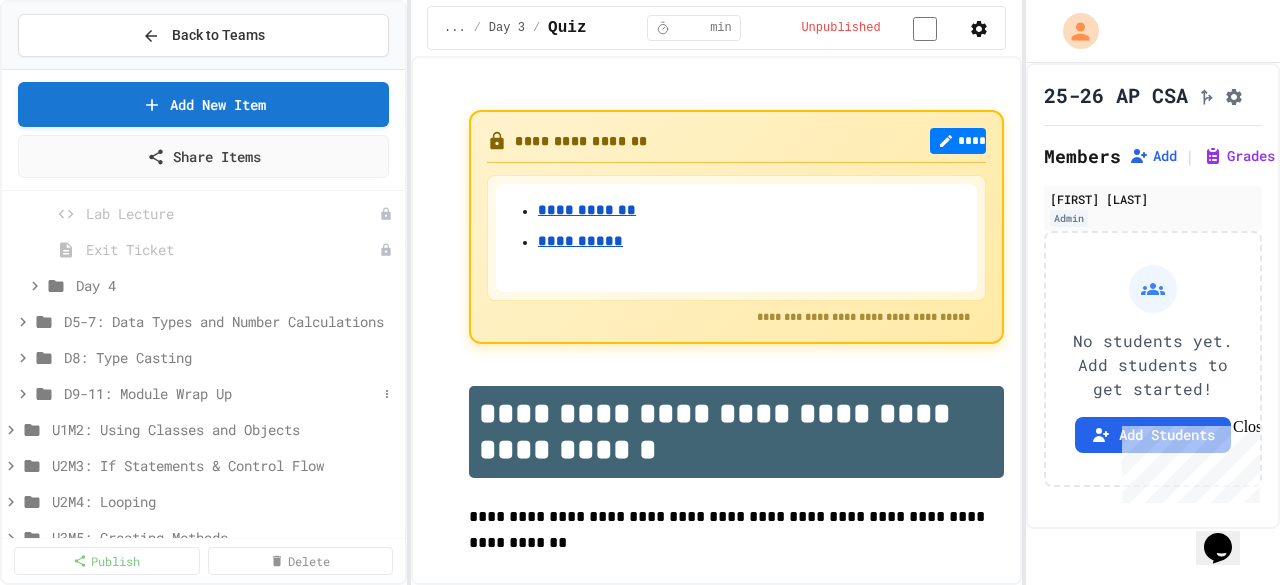 click 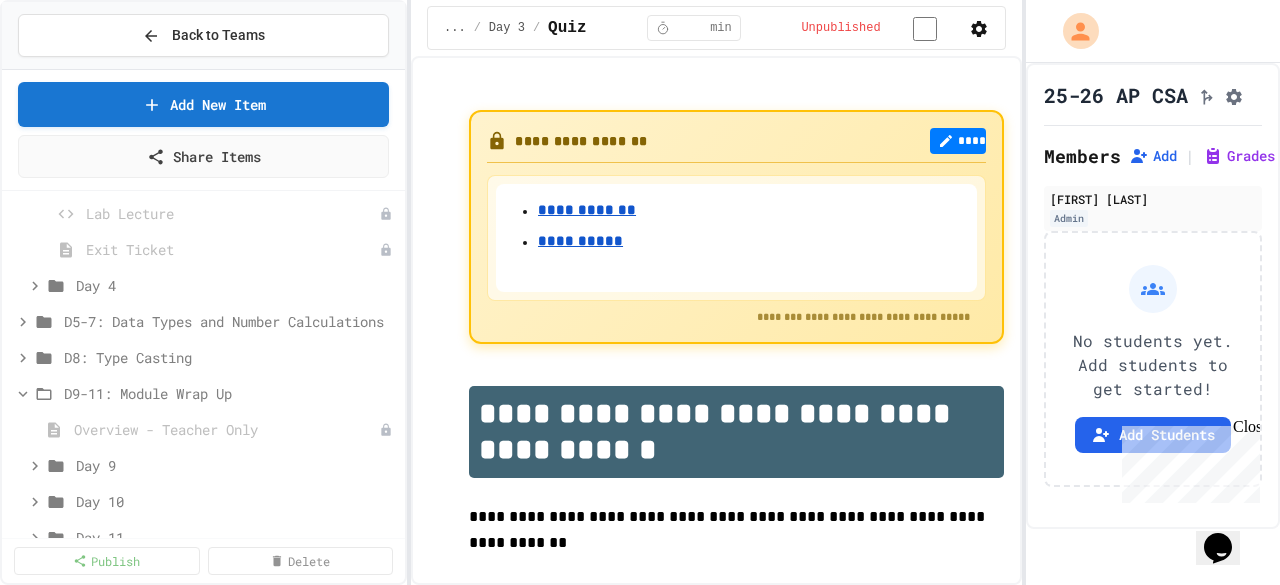 click 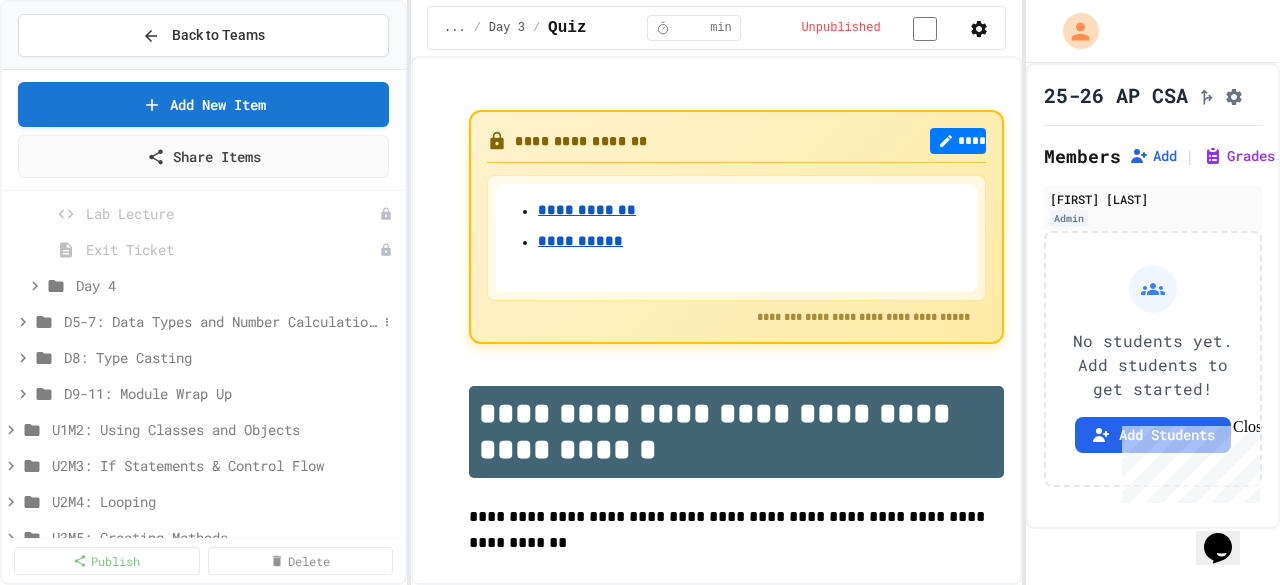 click 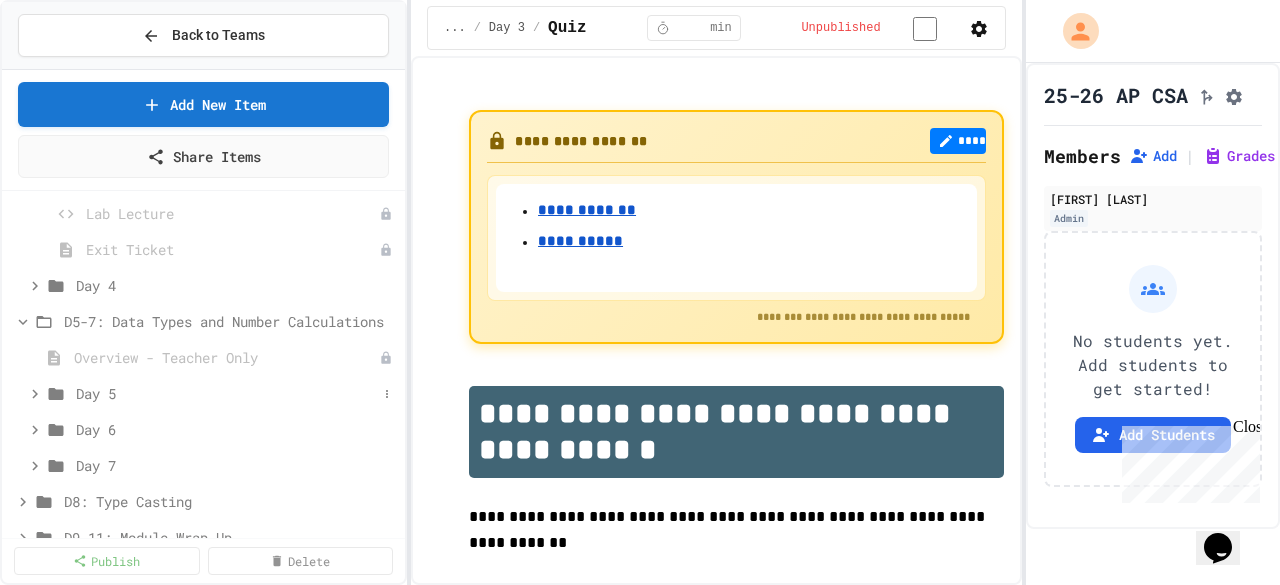 click 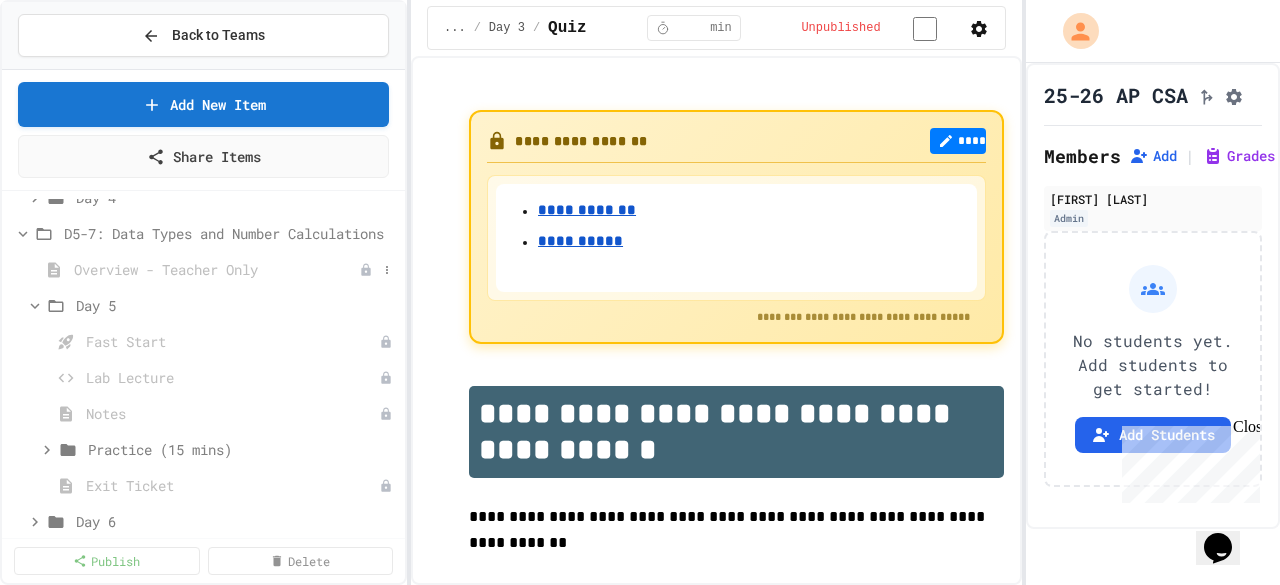 scroll, scrollTop: 1024, scrollLeft: 0, axis: vertical 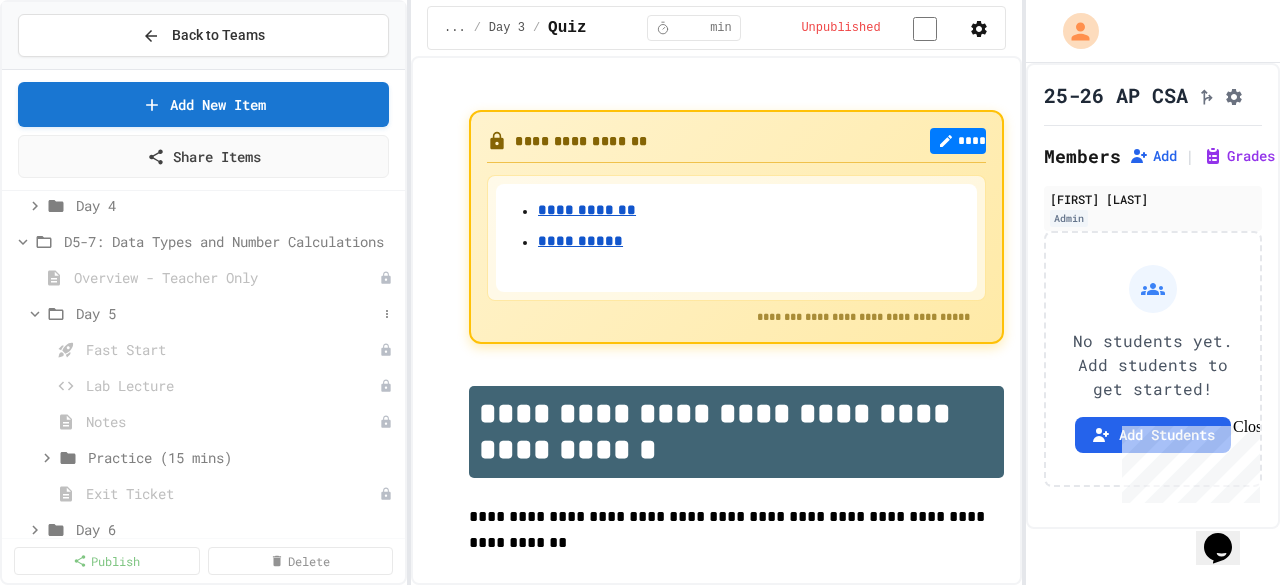 click 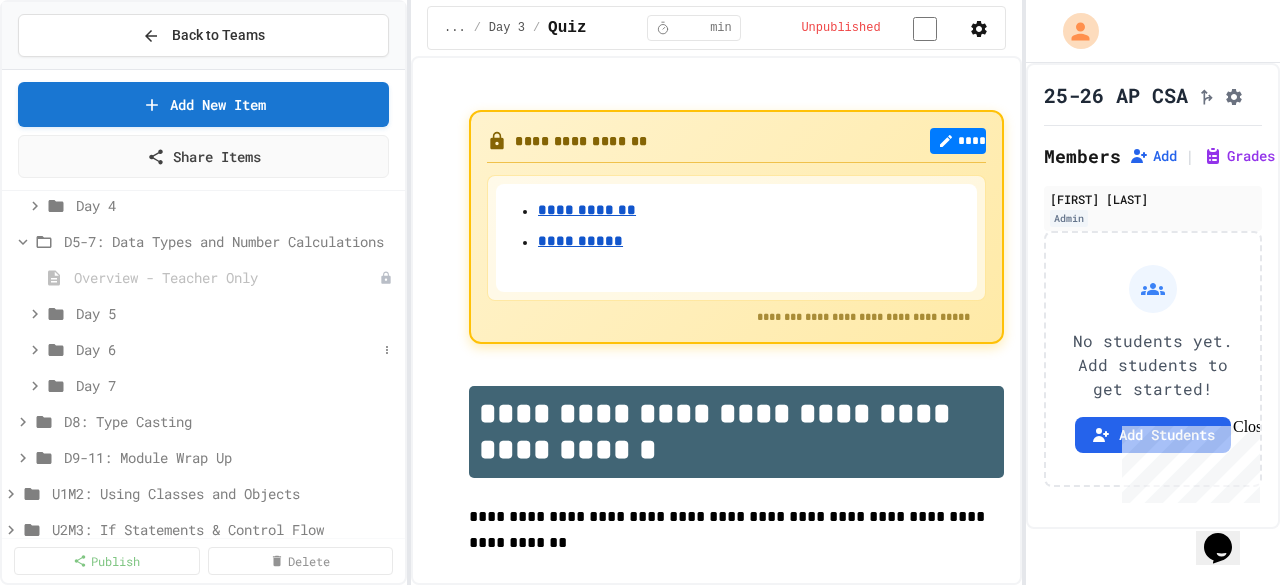 click 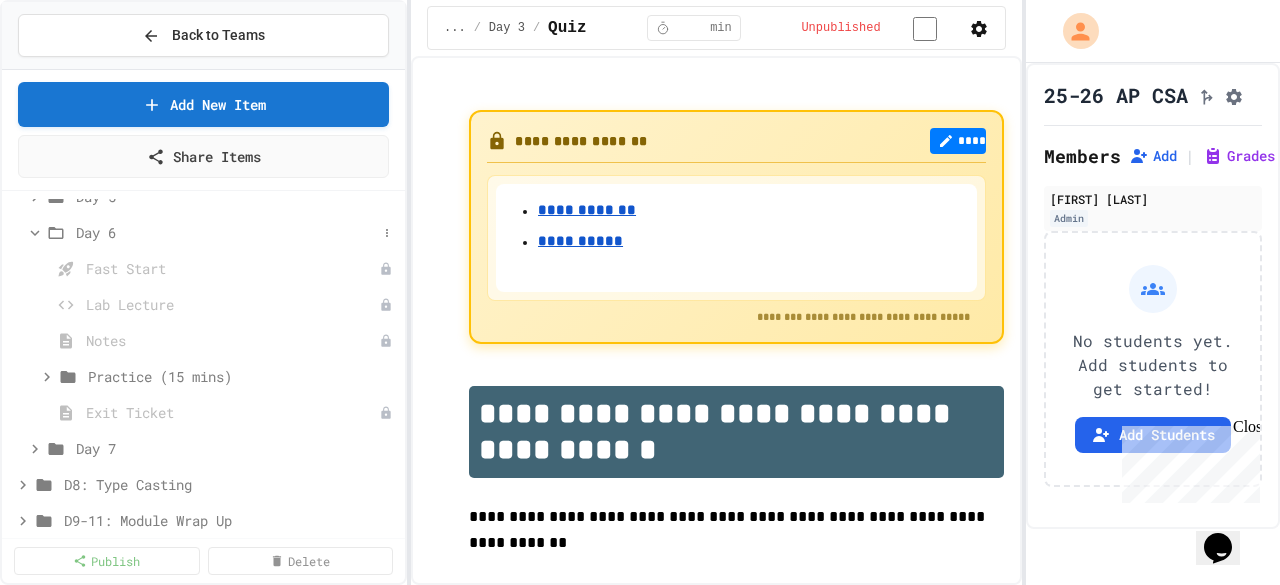 scroll, scrollTop: 1140, scrollLeft: 0, axis: vertical 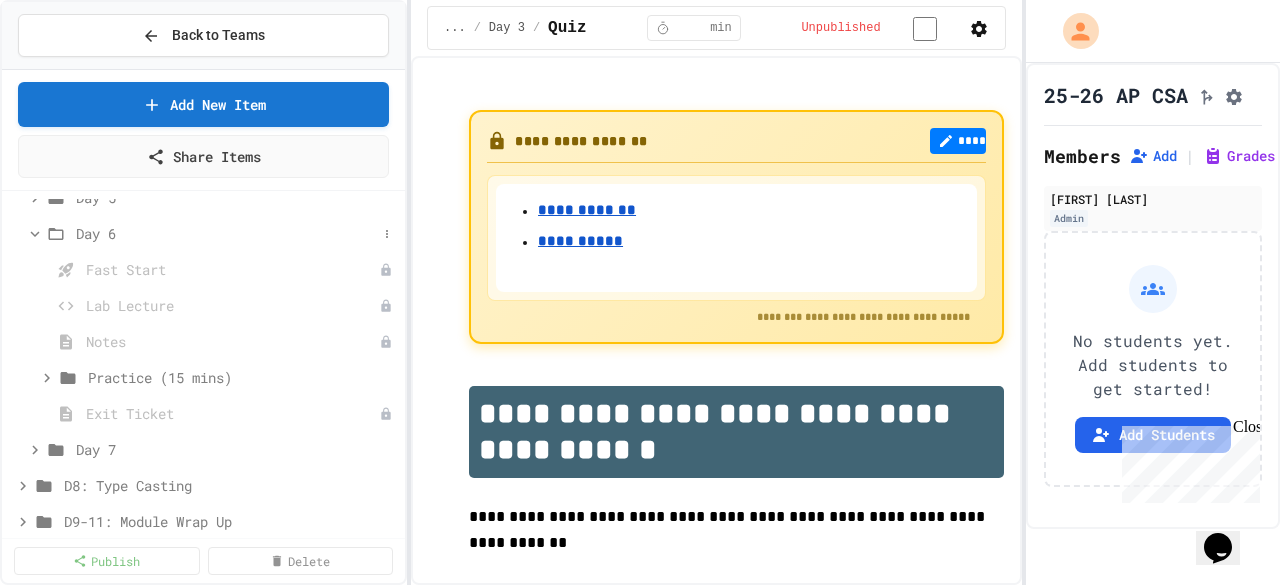 click 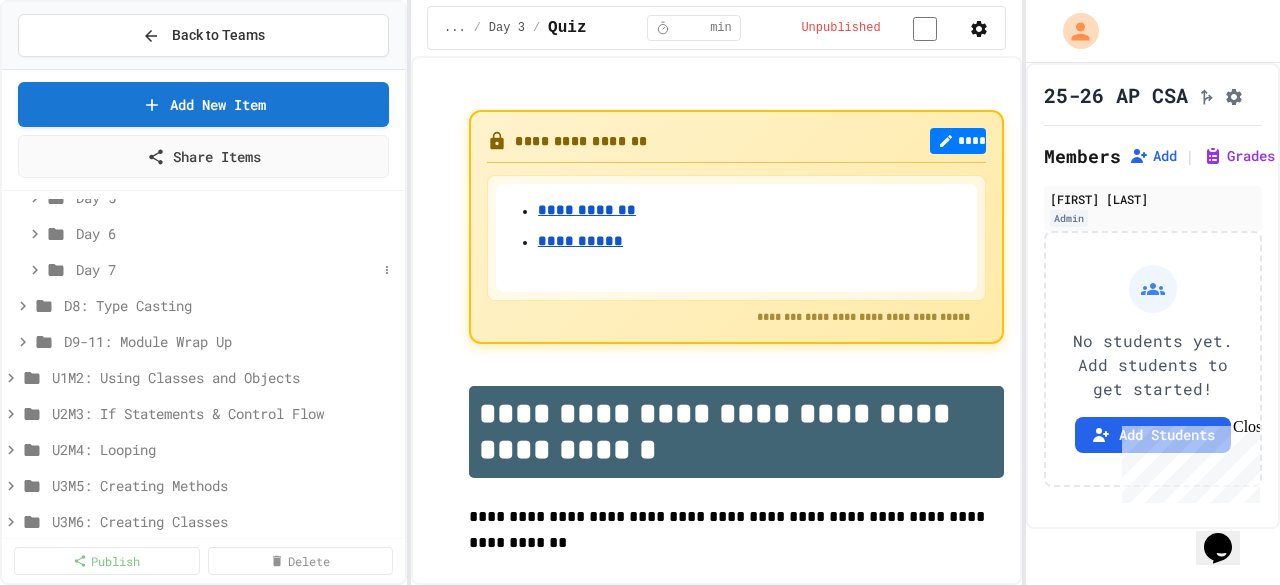 click 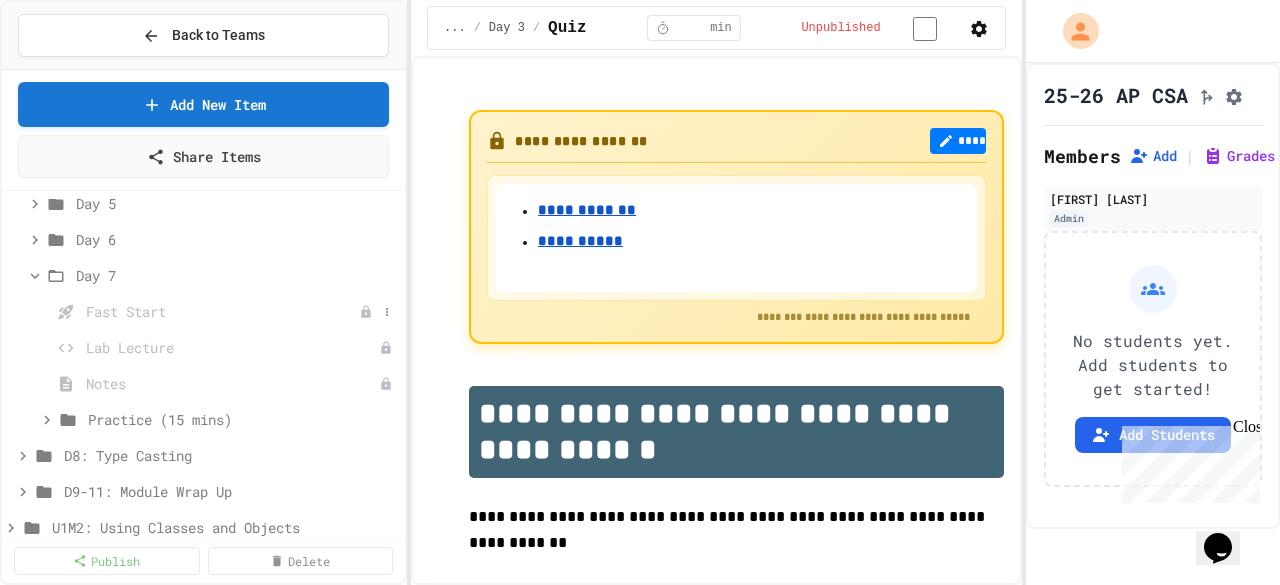 scroll, scrollTop: 1131, scrollLeft: 0, axis: vertical 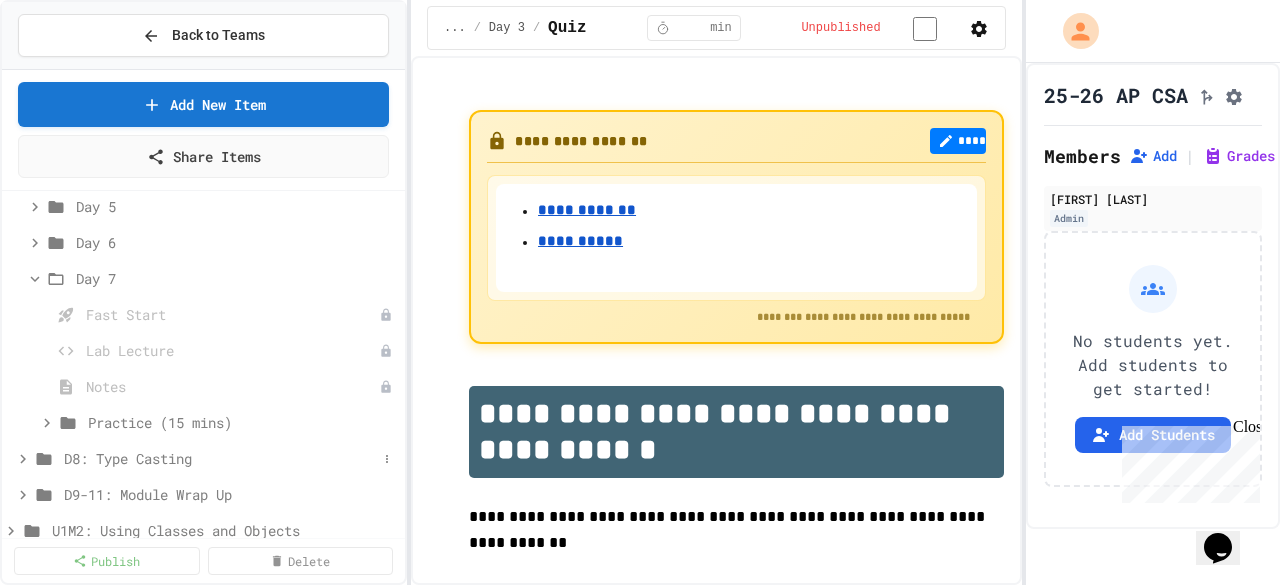 click 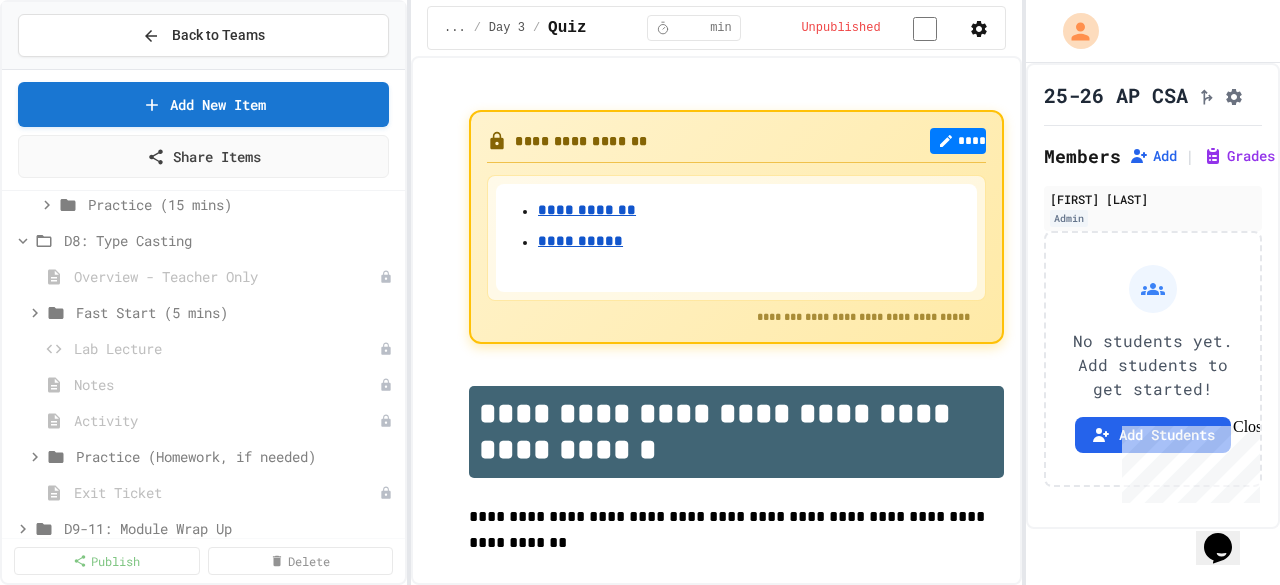 scroll, scrollTop: 1346, scrollLeft: 0, axis: vertical 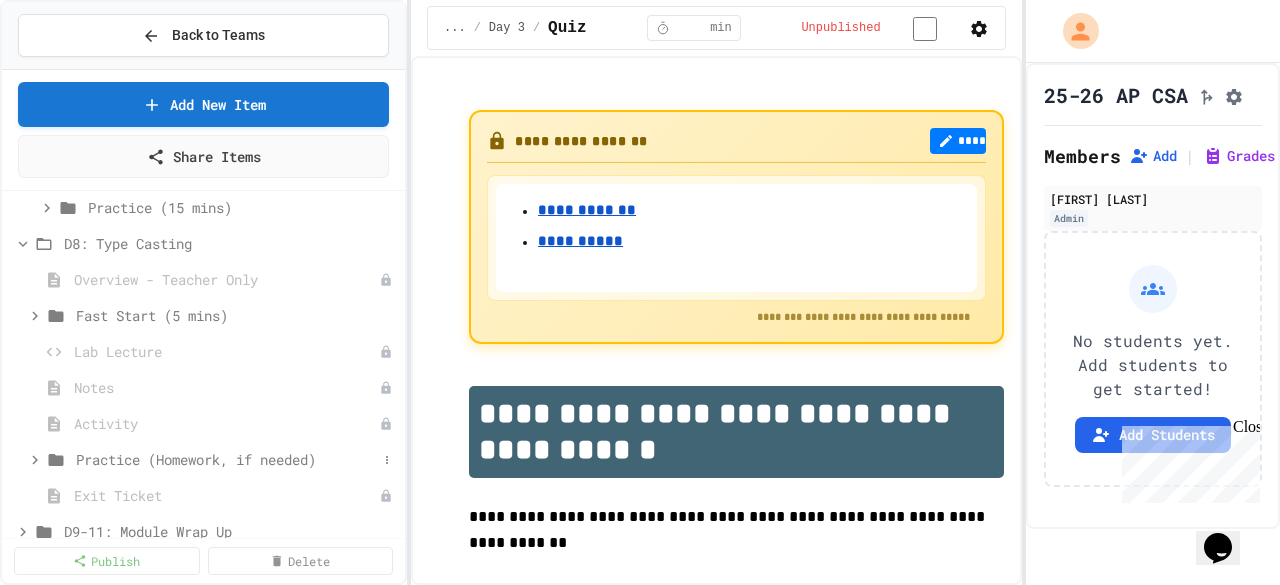 click 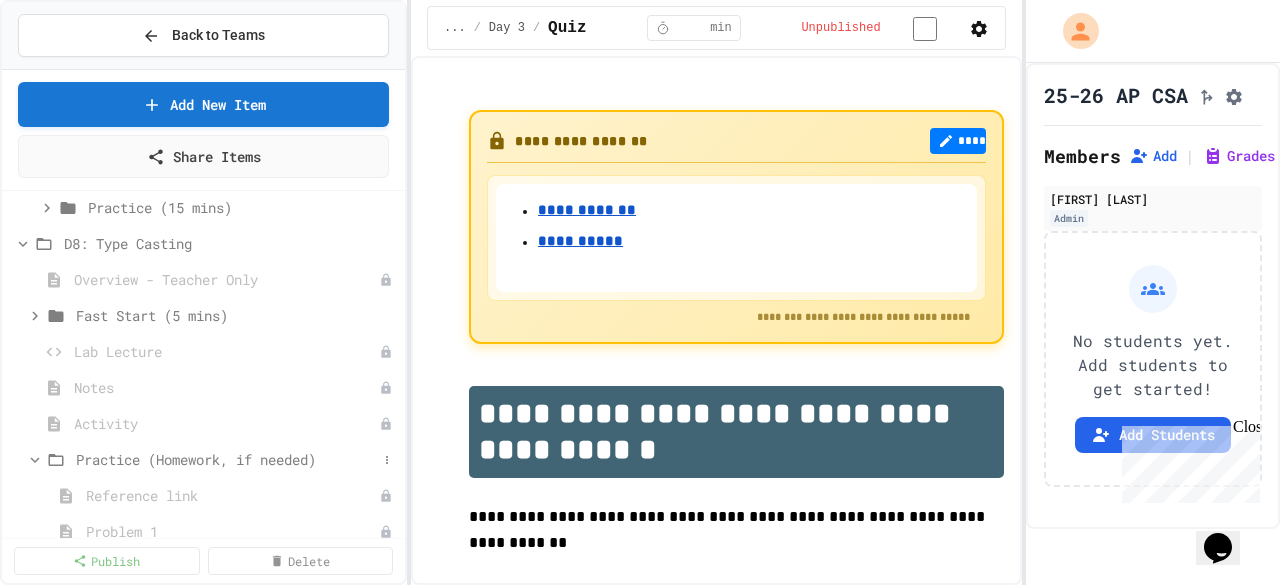 click 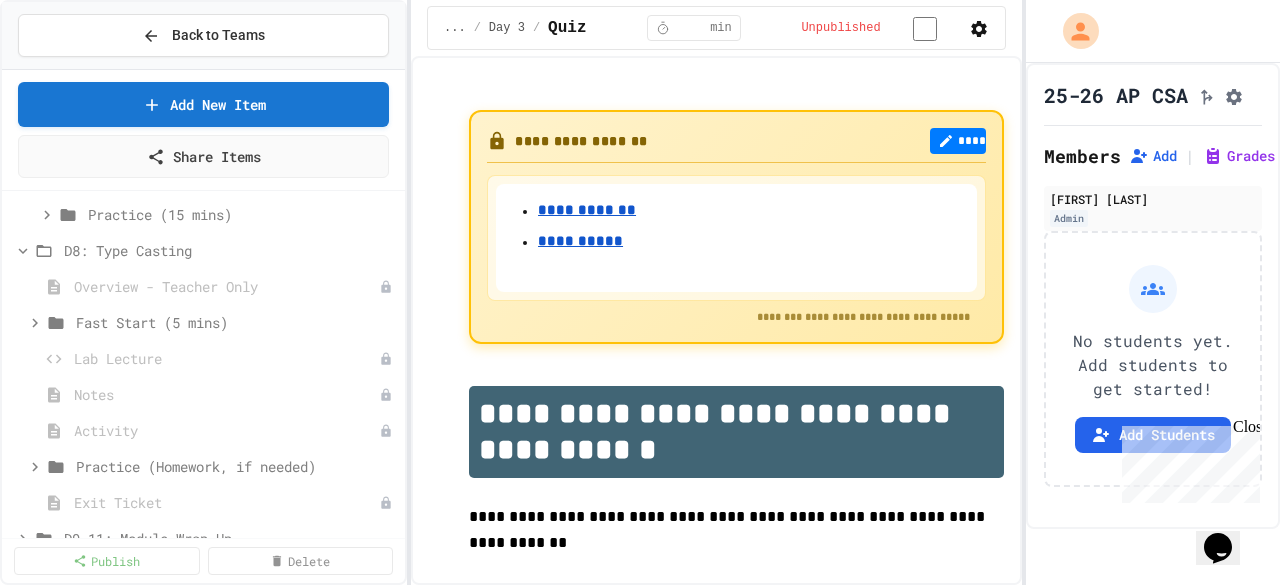 scroll, scrollTop: 1340, scrollLeft: 0, axis: vertical 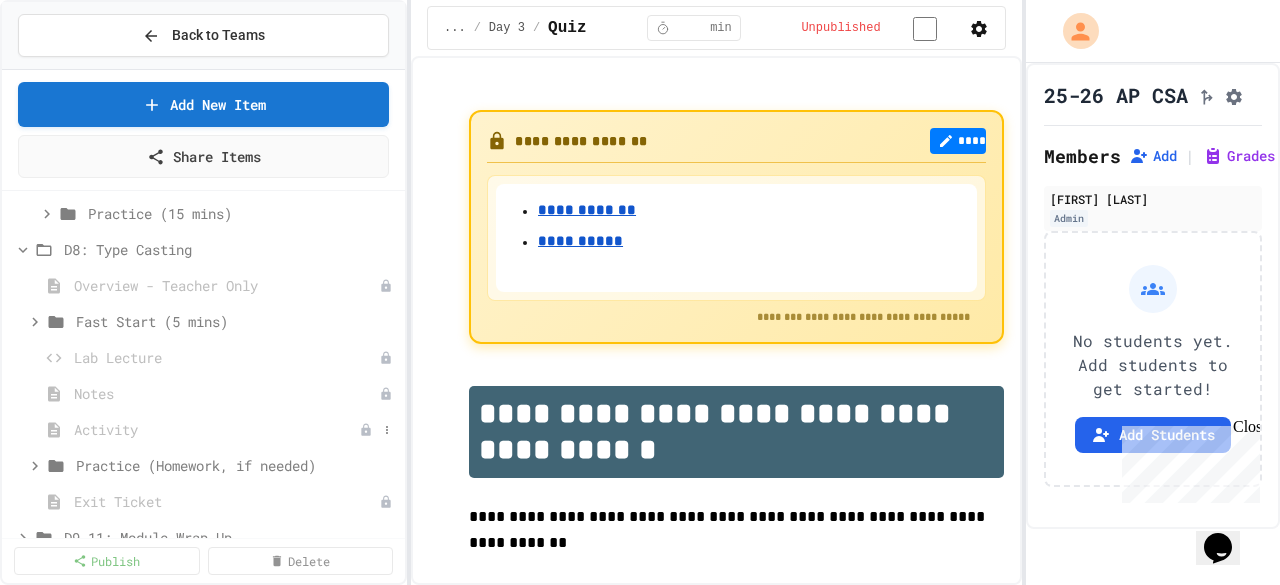 click on "Activity" at bounding box center [216, 429] 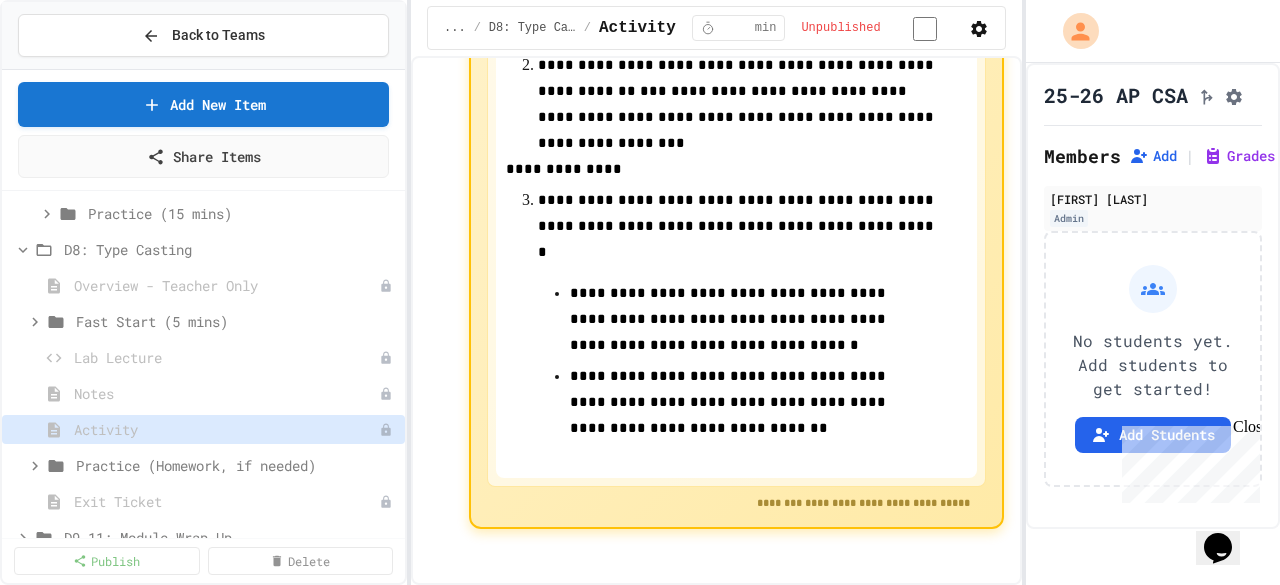 scroll, scrollTop: 0, scrollLeft: 0, axis: both 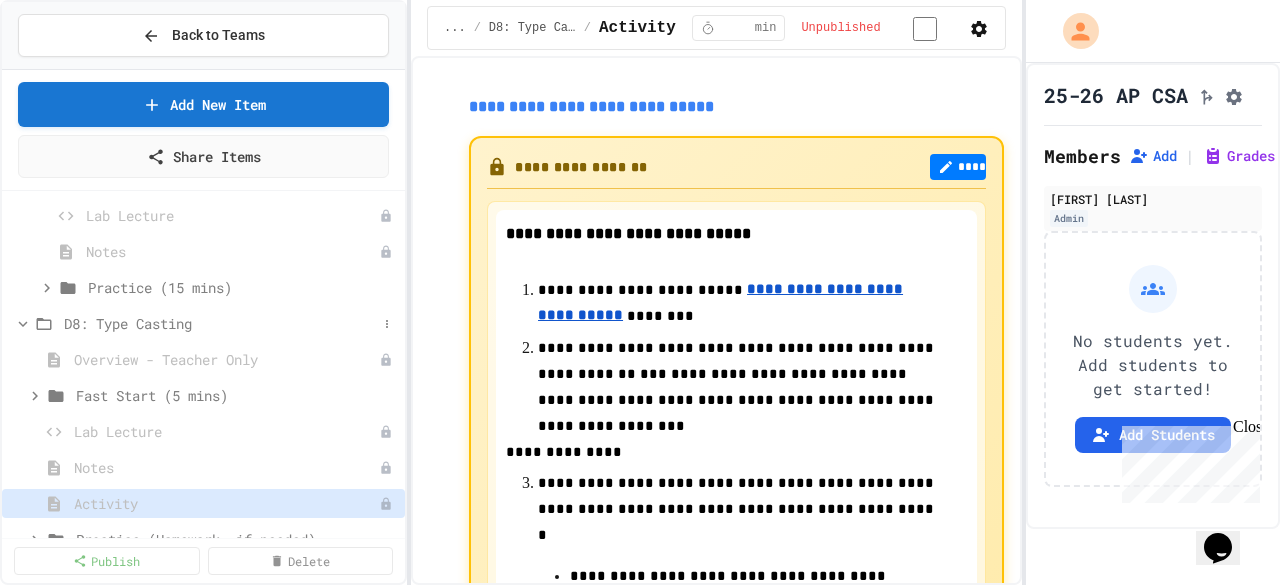 click 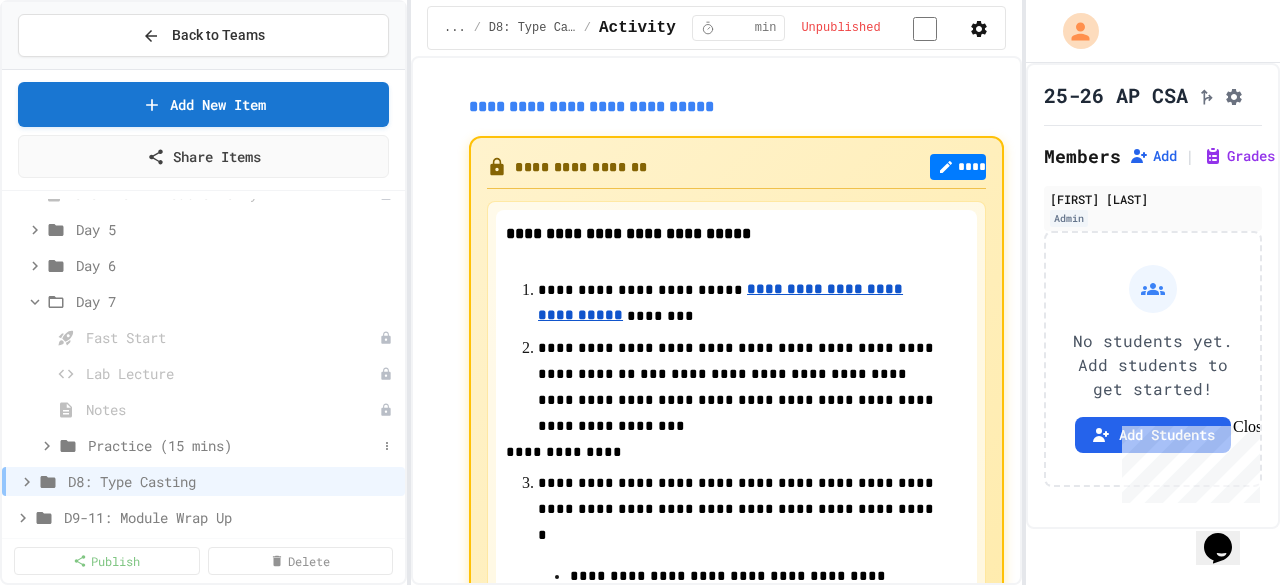 scroll, scrollTop: 1096, scrollLeft: 0, axis: vertical 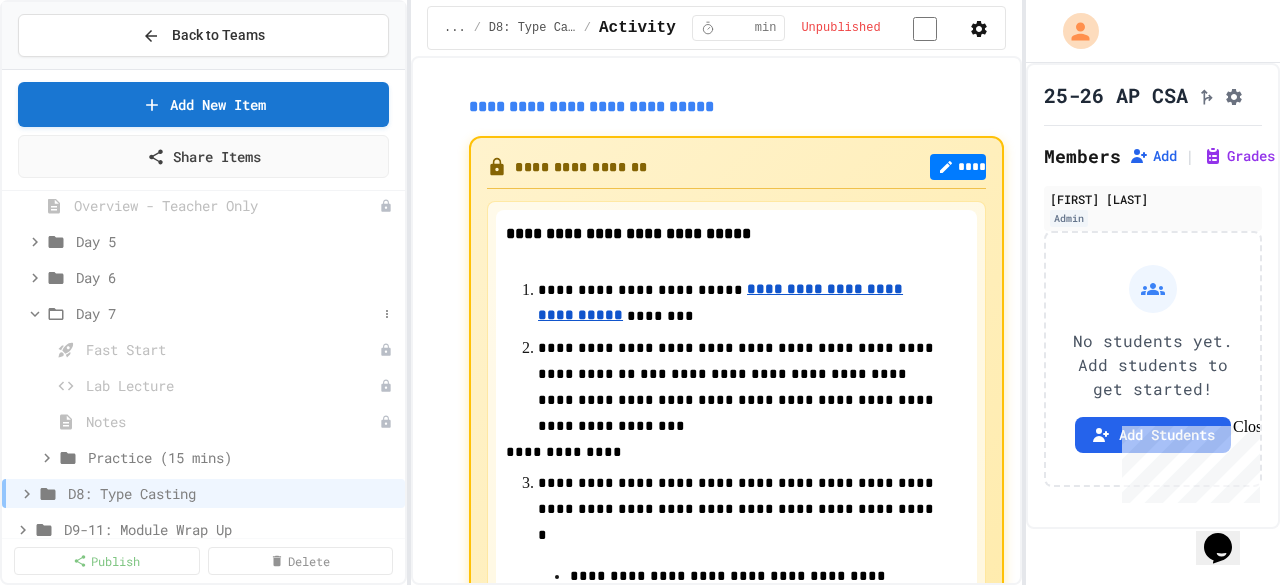 click 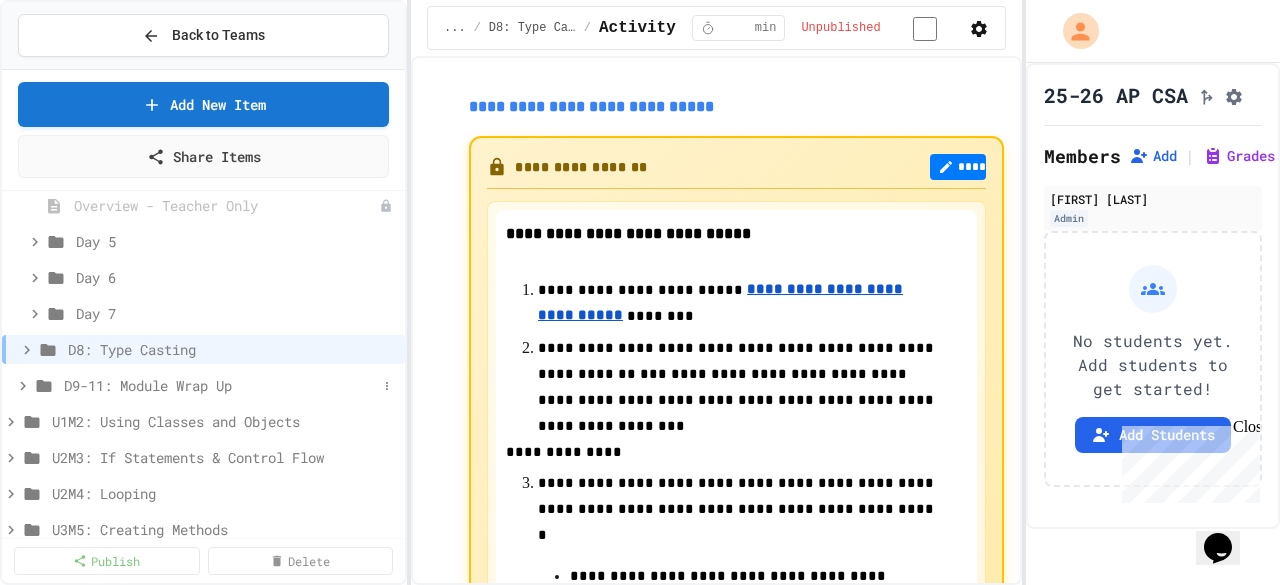 click 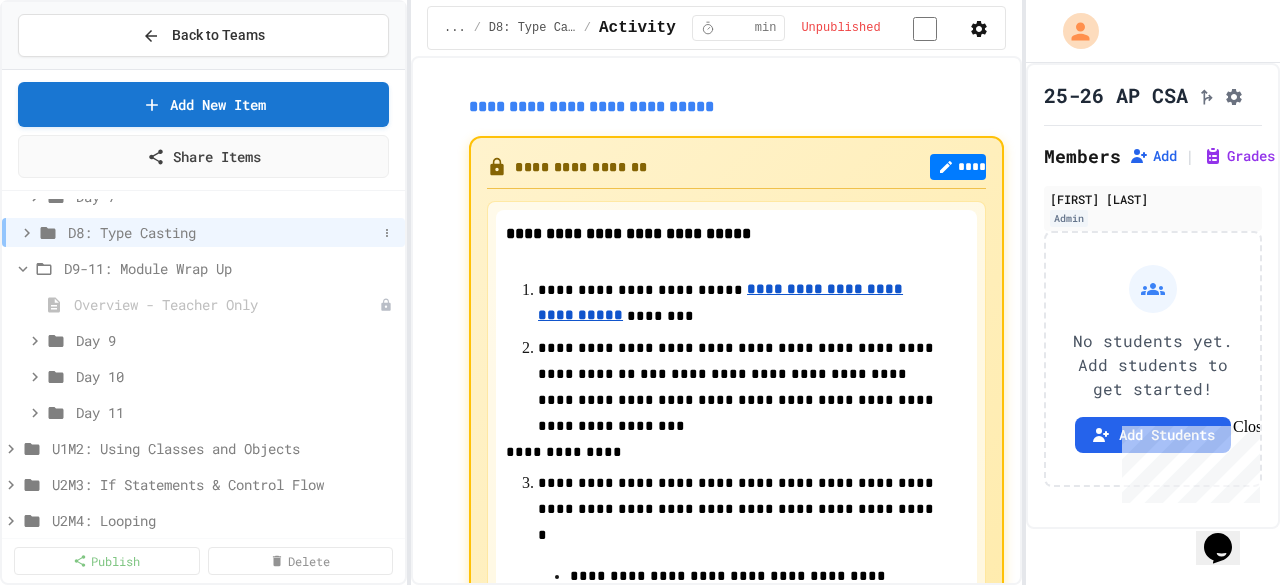scroll, scrollTop: 1214, scrollLeft: 0, axis: vertical 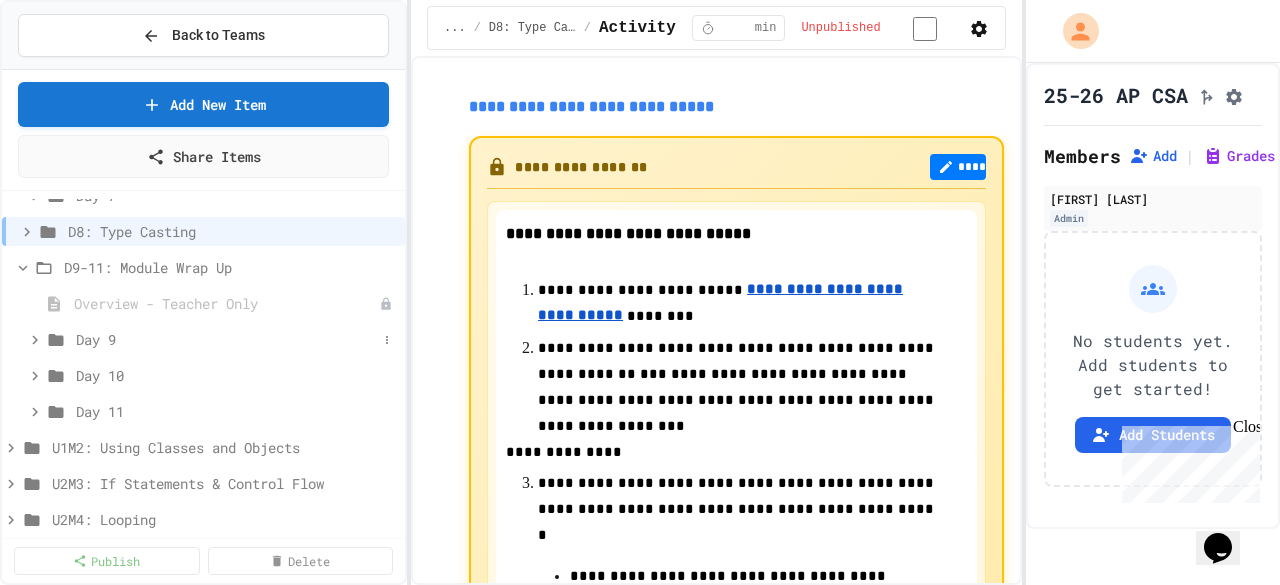 click 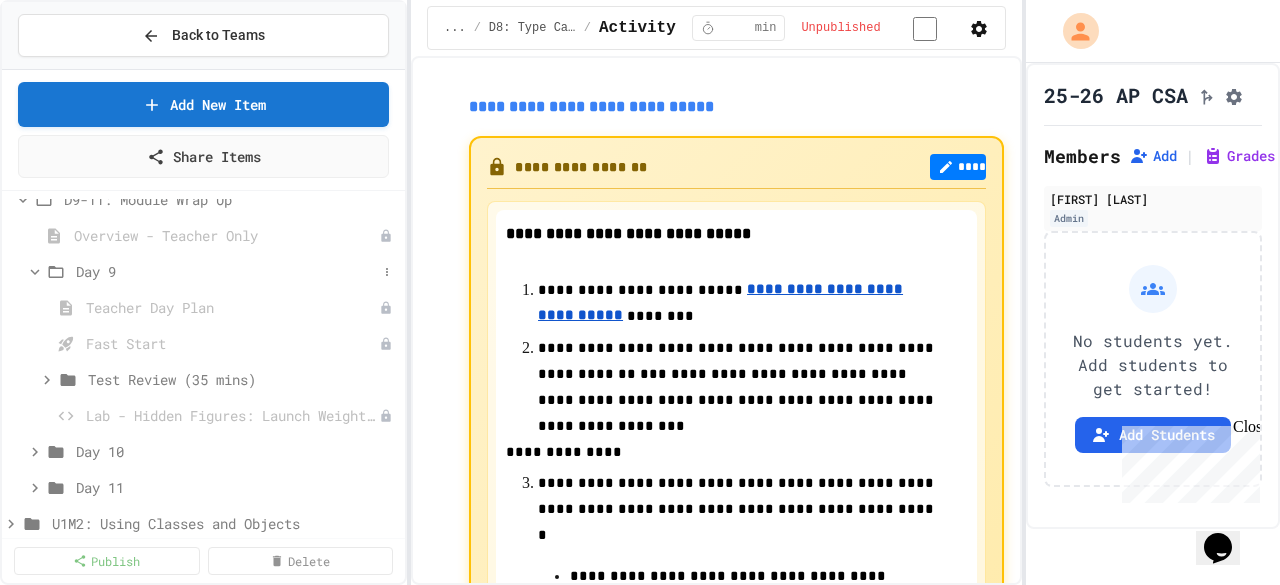 scroll, scrollTop: 1267, scrollLeft: 0, axis: vertical 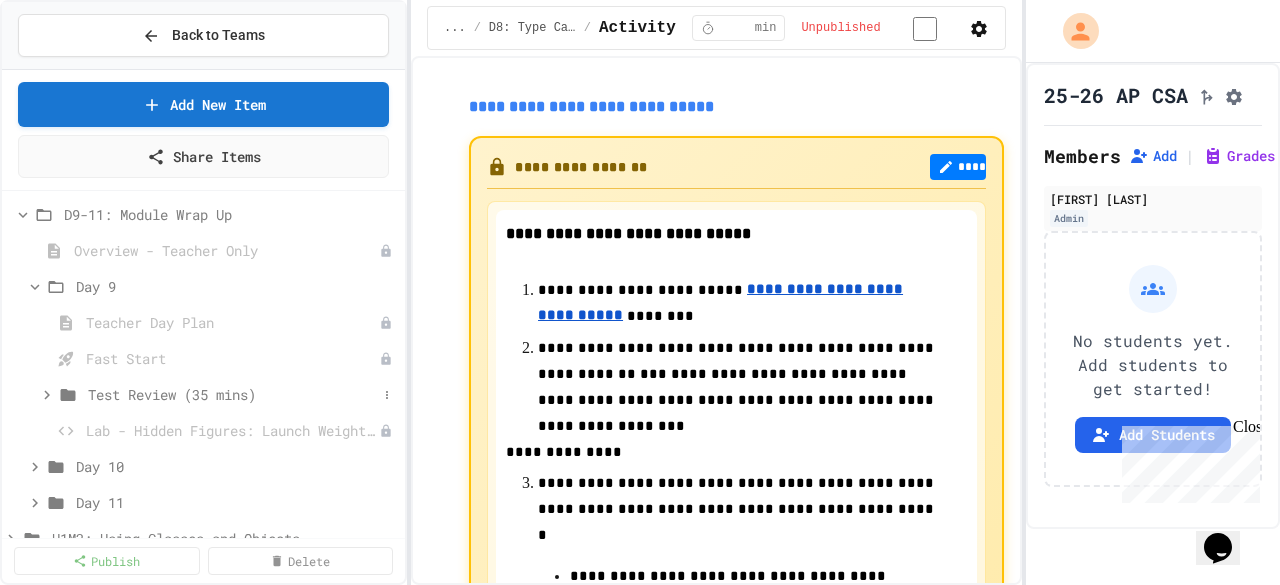 click 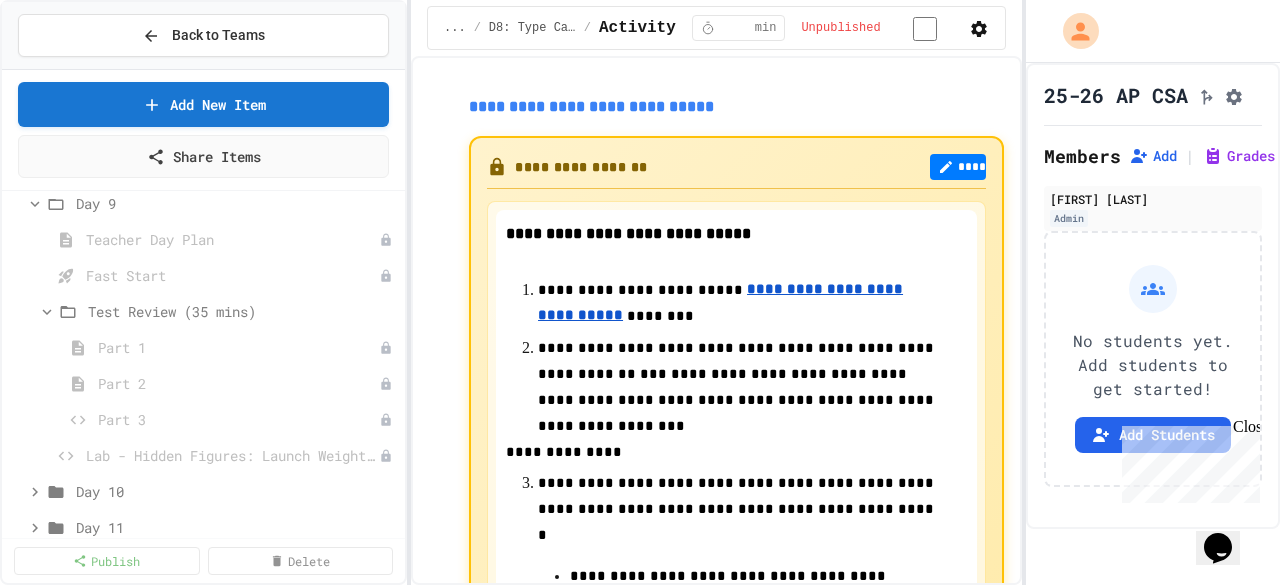 scroll, scrollTop: 1352, scrollLeft: 0, axis: vertical 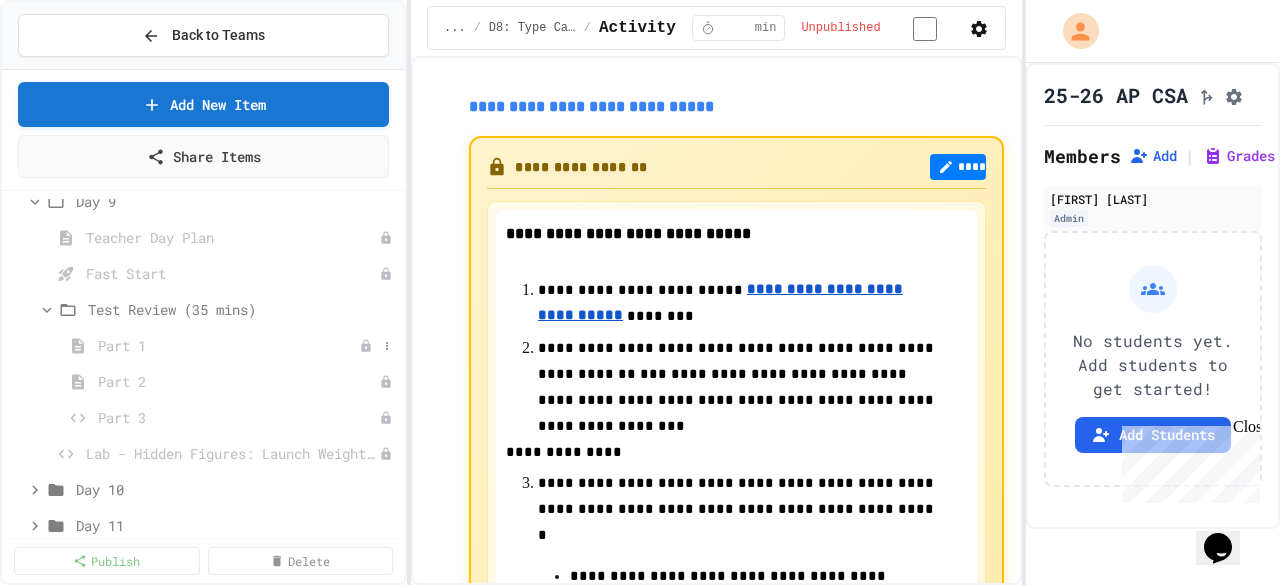 click on "Part 1" at bounding box center (228, 345) 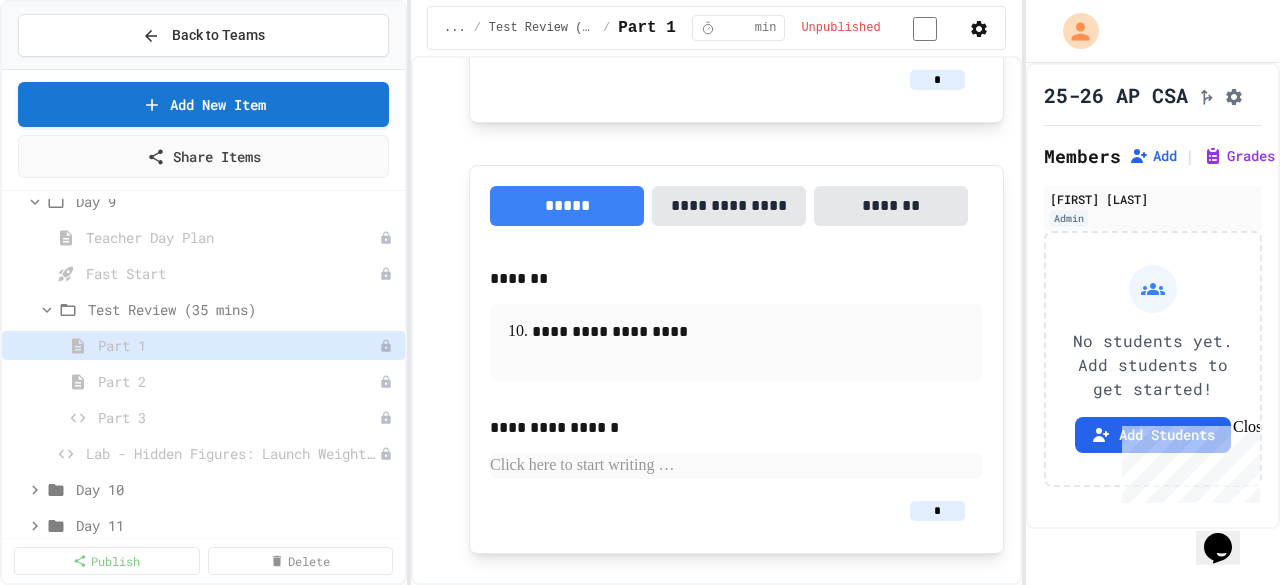 scroll, scrollTop: 3978, scrollLeft: 0, axis: vertical 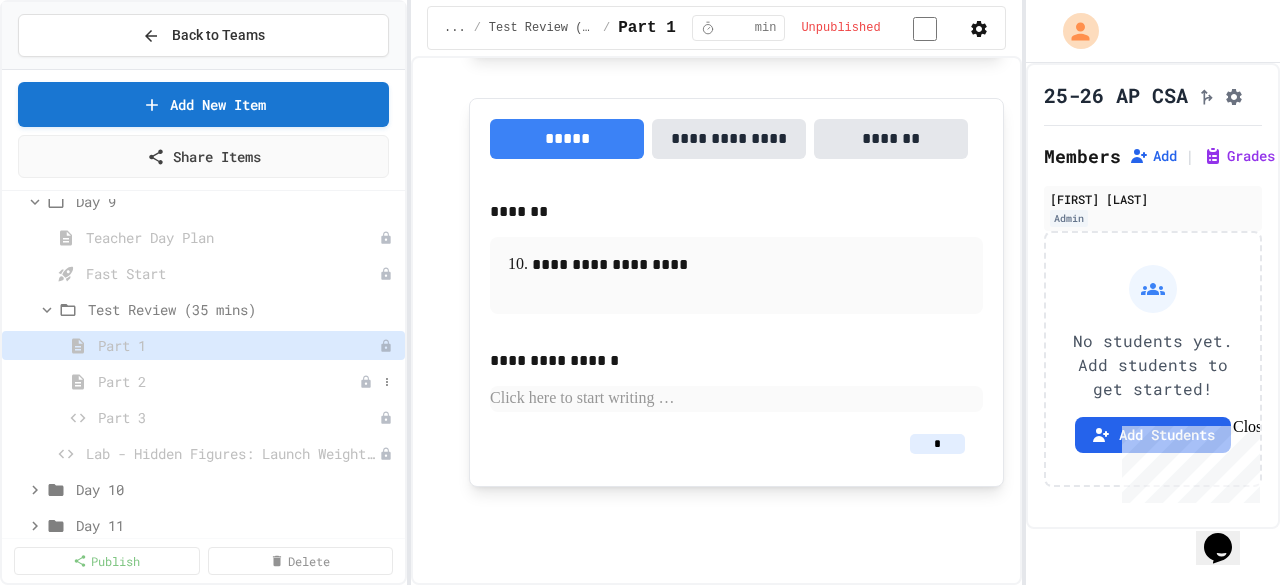 click on "Part 2" at bounding box center [228, 381] 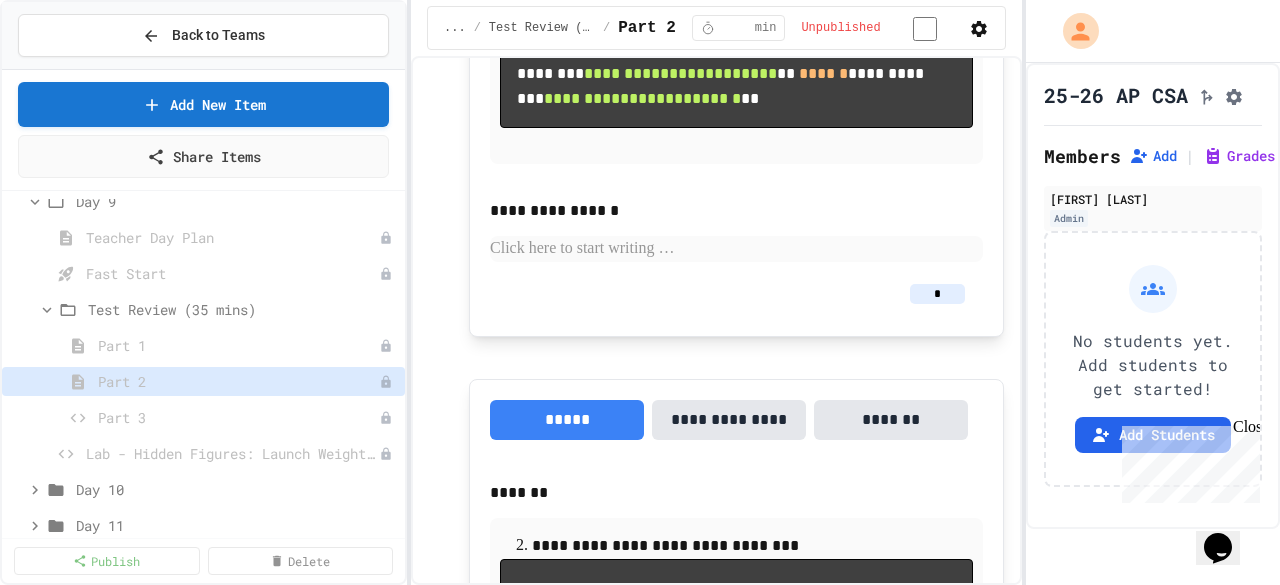 scroll, scrollTop: 0, scrollLeft: 0, axis: both 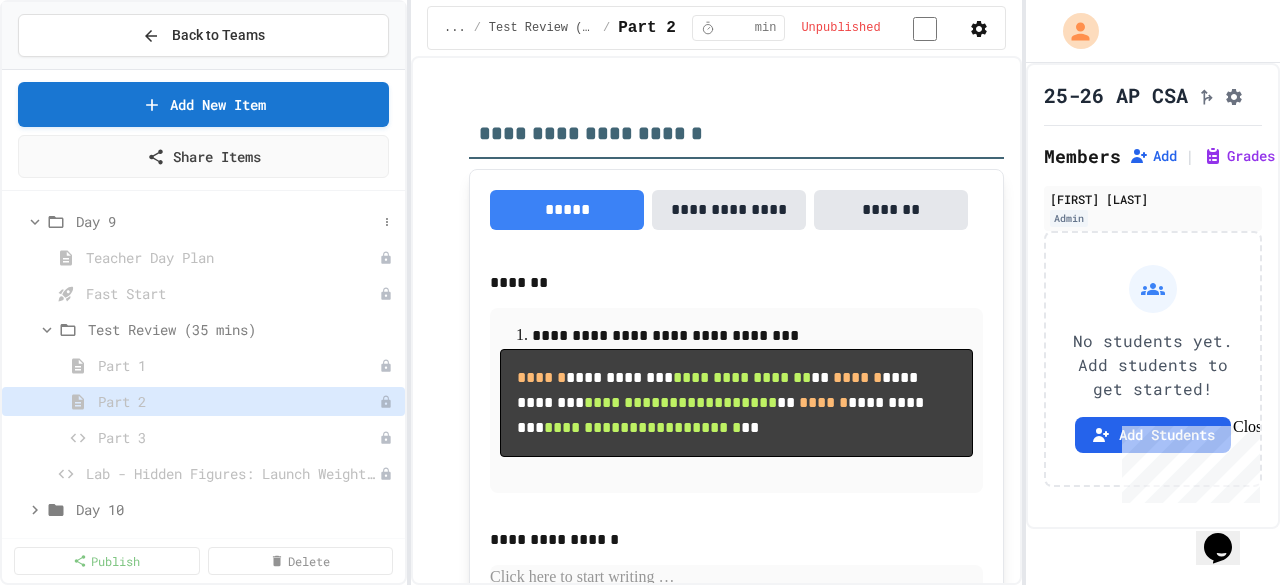click 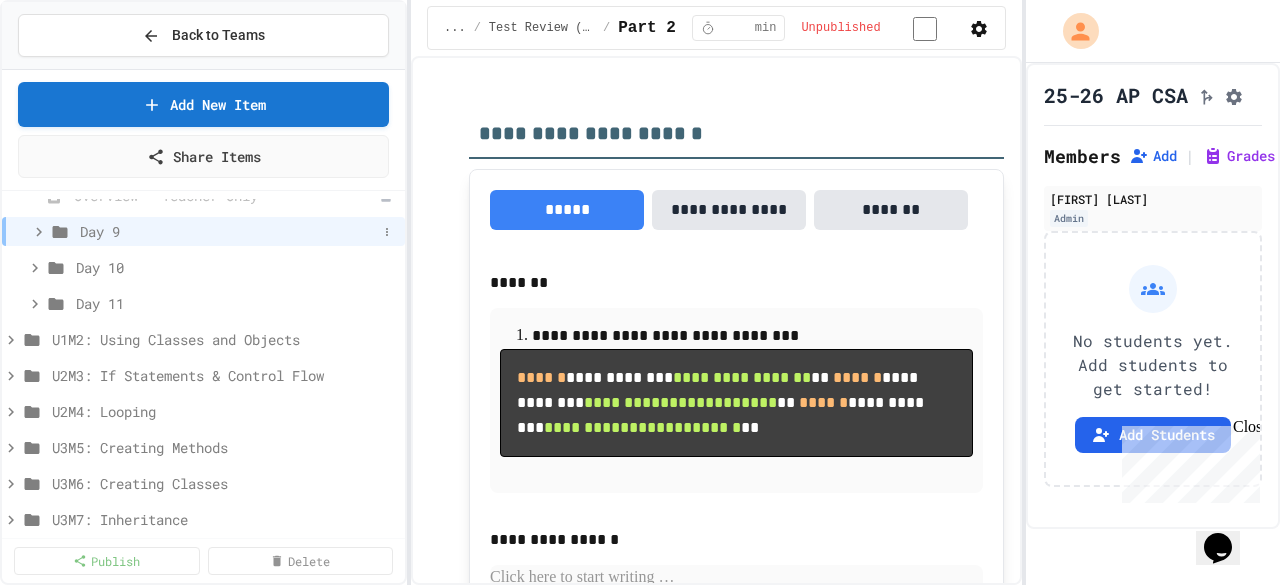 click 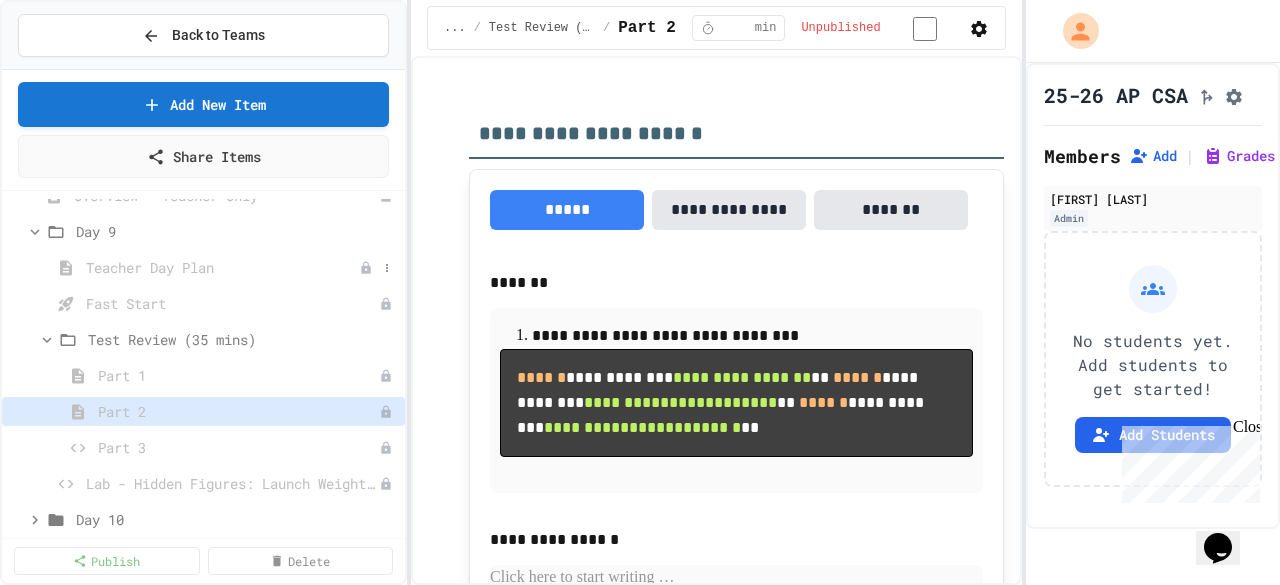click on "Teacher Day Plan" at bounding box center (222, 267) 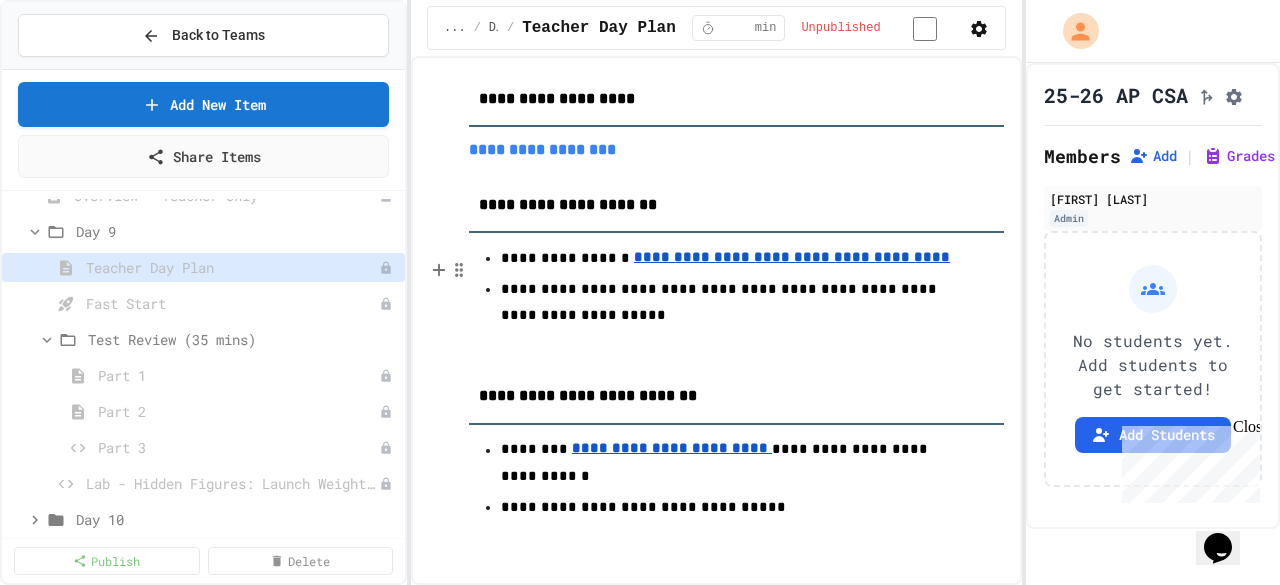 scroll, scrollTop: 42, scrollLeft: 0, axis: vertical 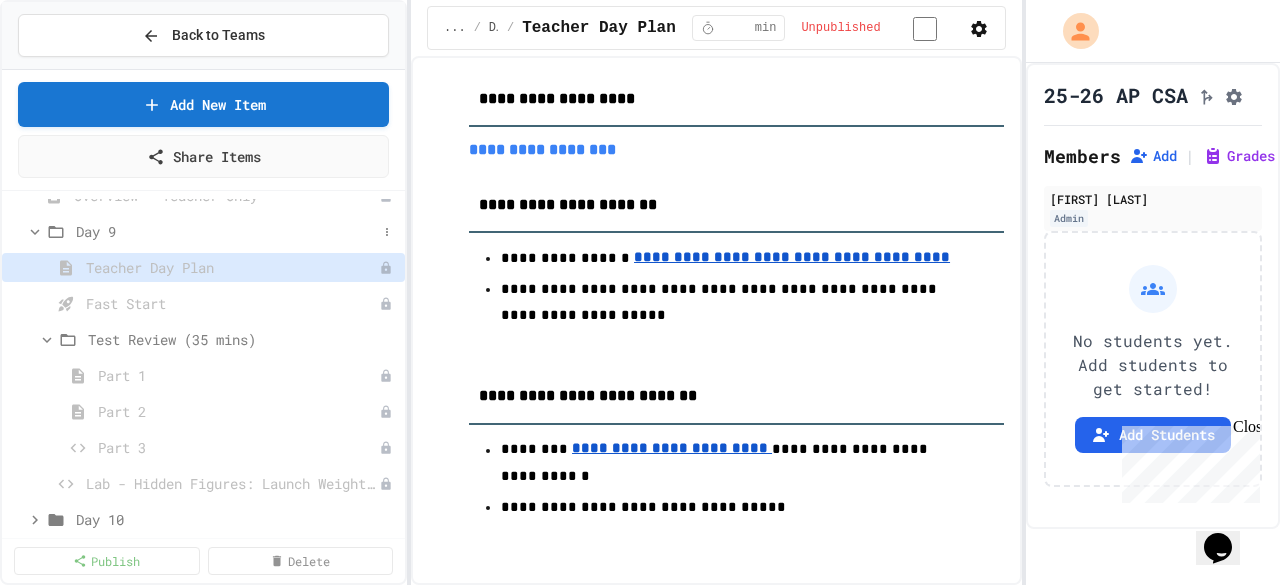 click 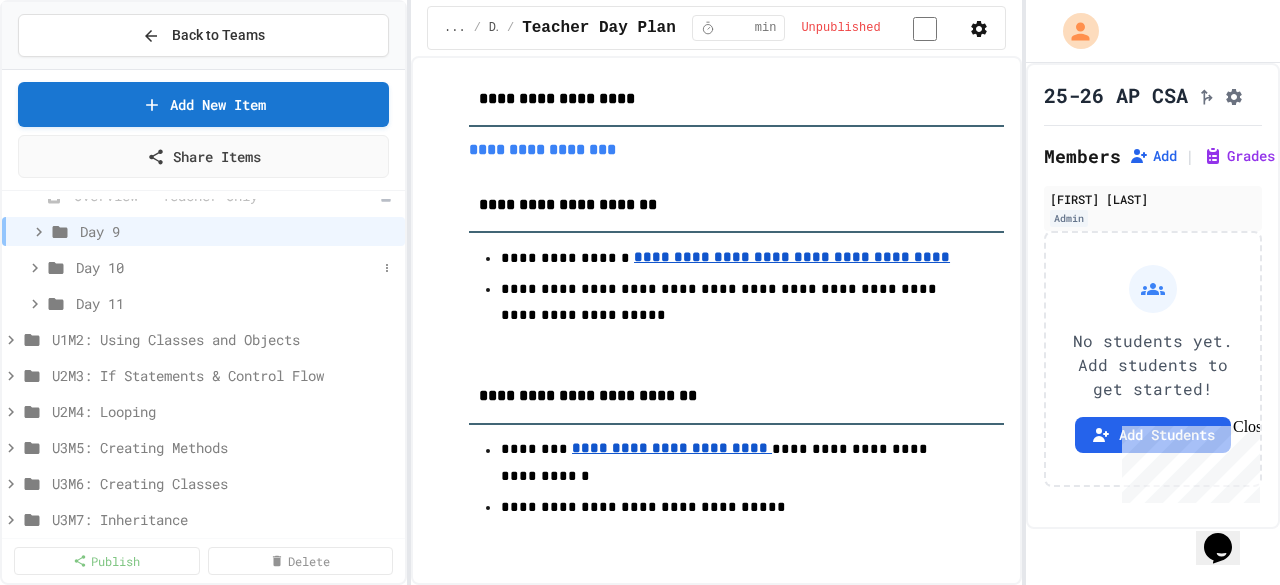 click 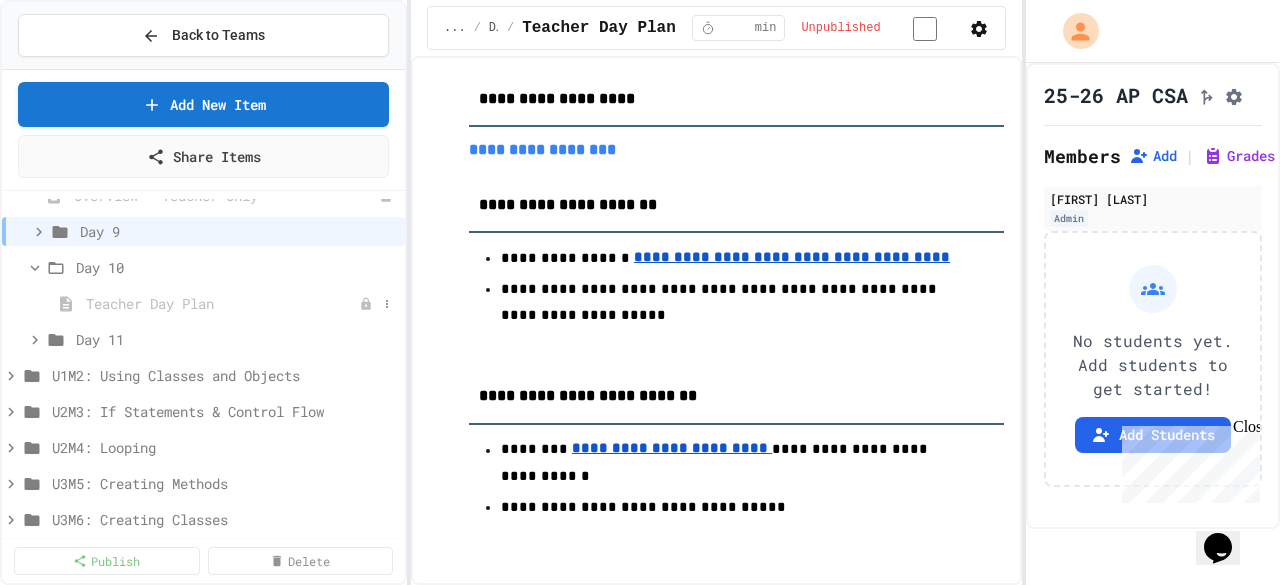 click on "Teacher Day Plan" at bounding box center [222, 303] 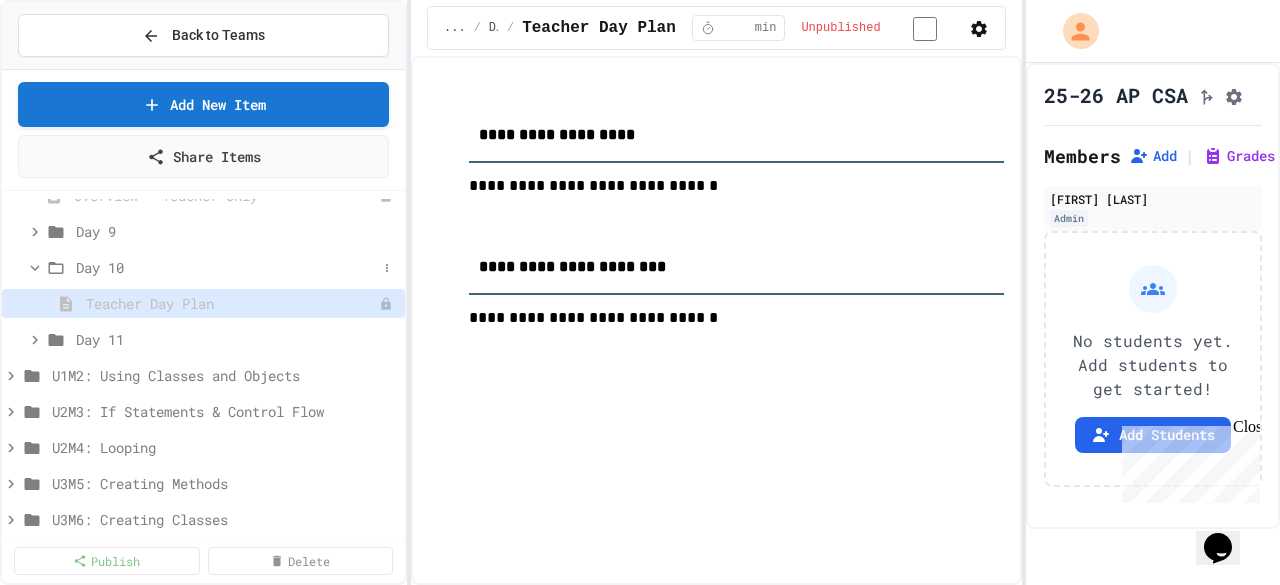 click 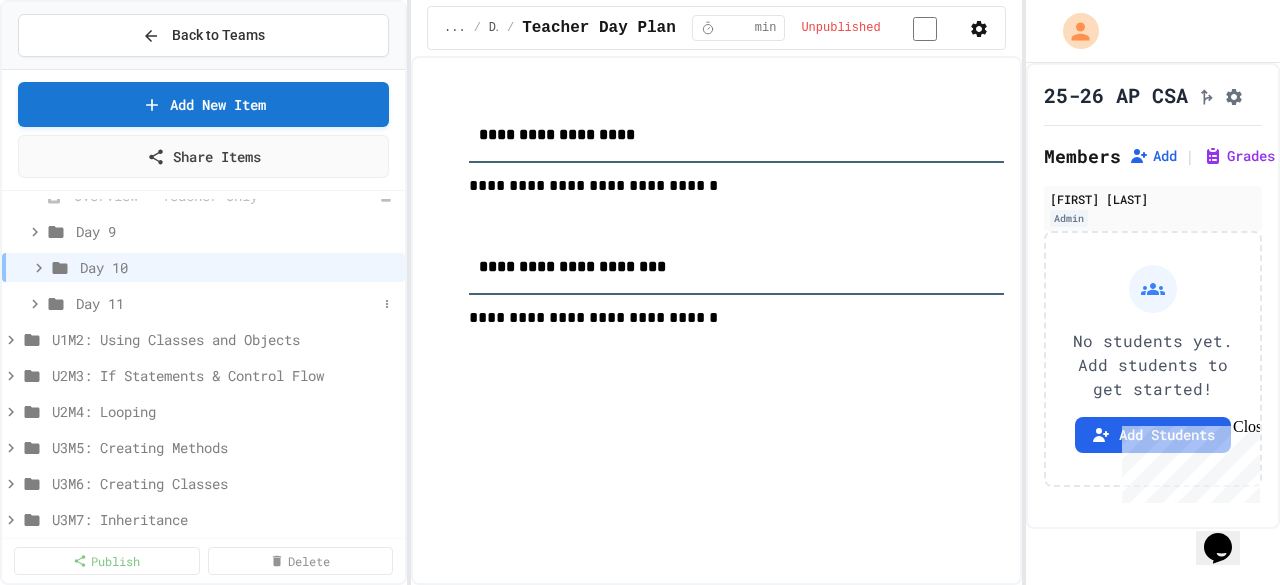 click 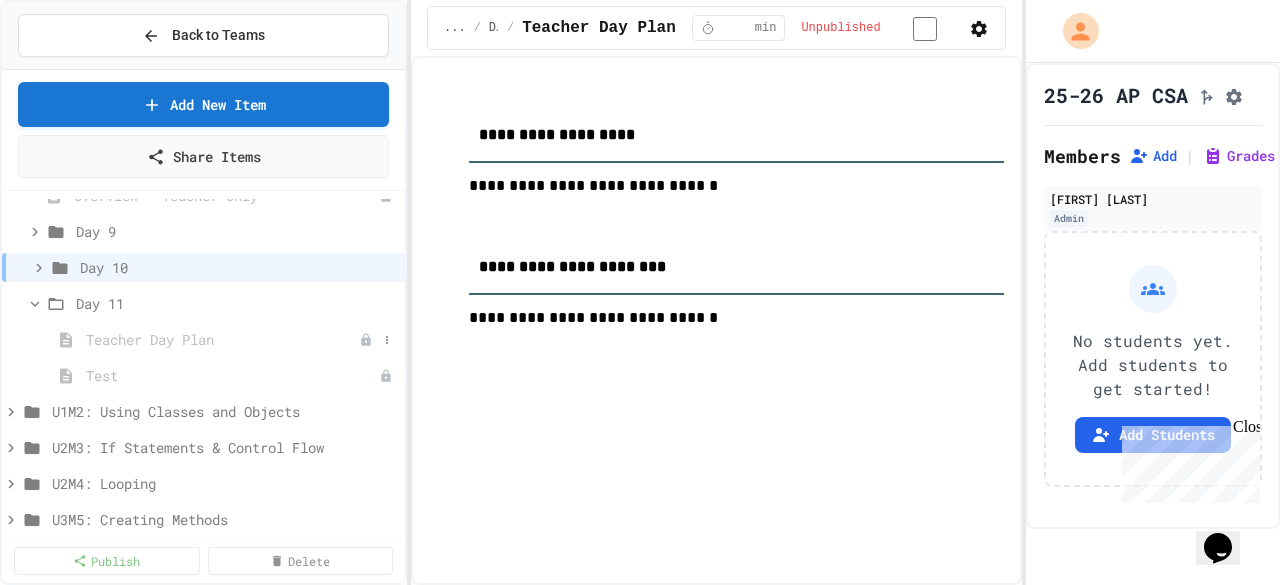 click on "Teacher Day Plan" at bounding box center (222, 339) 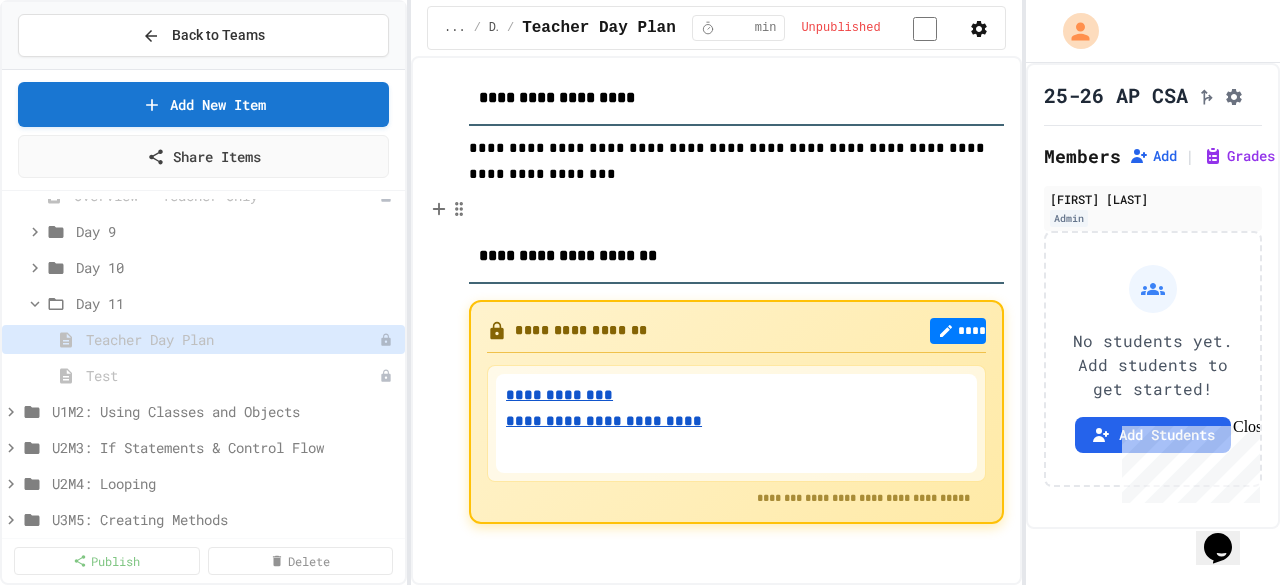 scroll, scrollTop: 50, scrollLeft: 0, axis: vertical 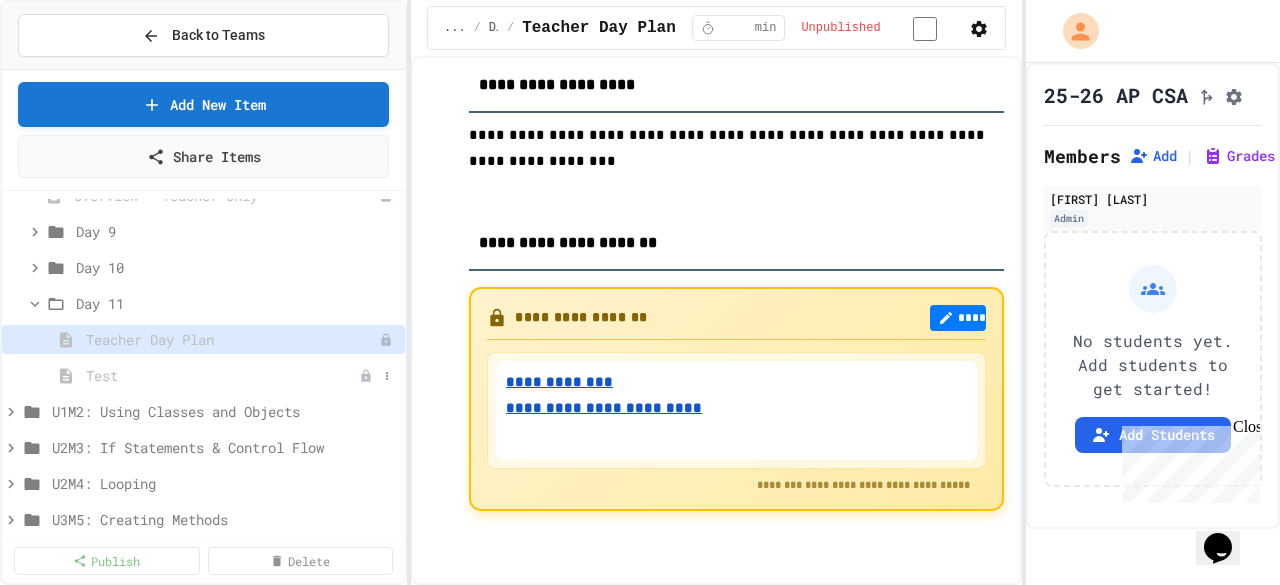 click on "Test" at bounding box center (222, 375) 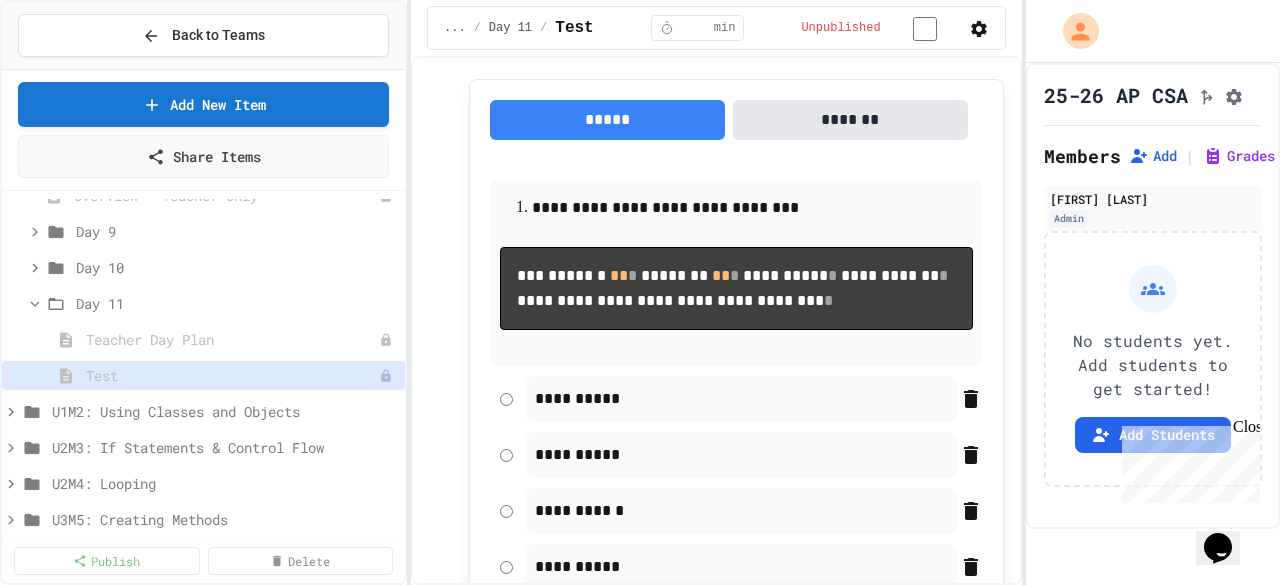 scroll, scrollTop: 0, scrollLeft: 0, axis: both 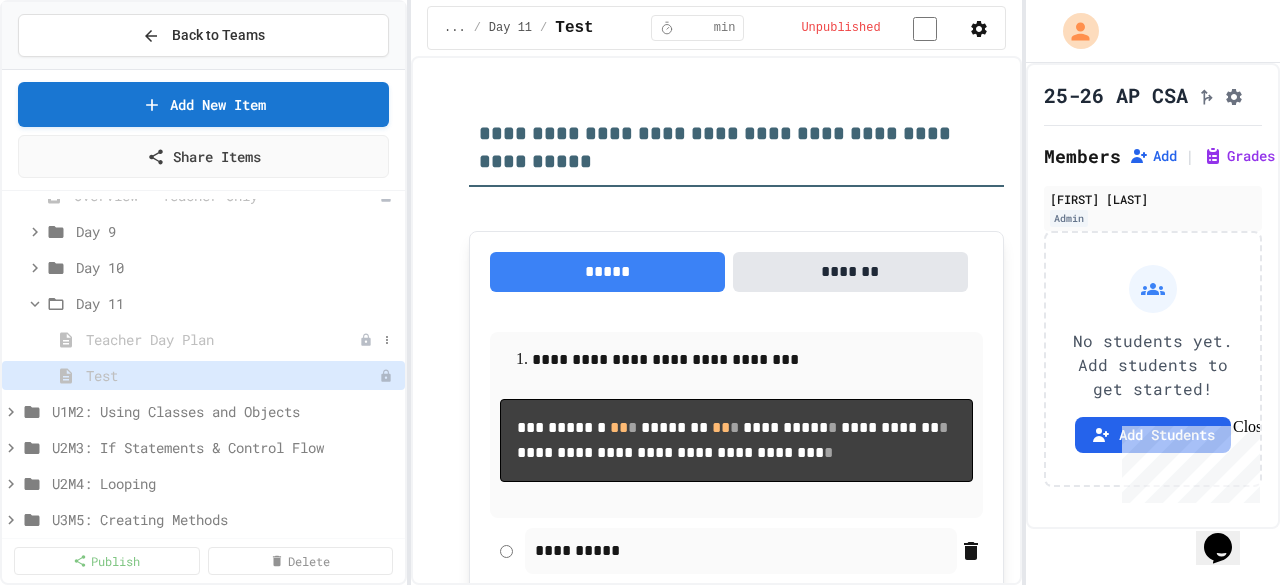 click on "Teacher Day Plan" at bounding box center [222, 339] 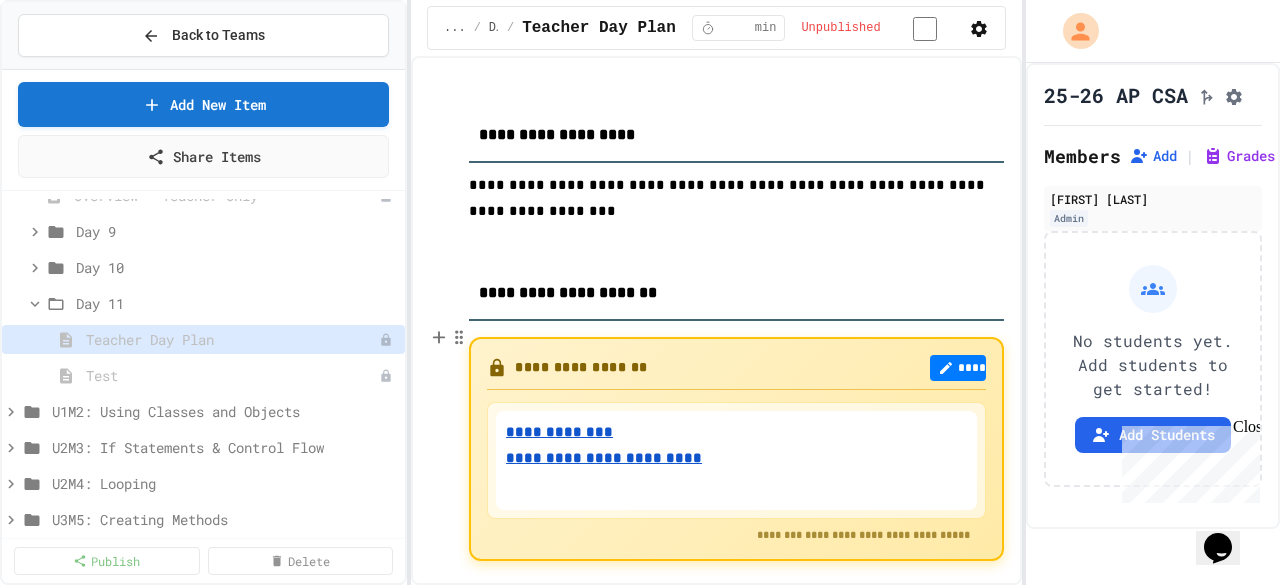 click on "**********" at bounding box center [559, 432] 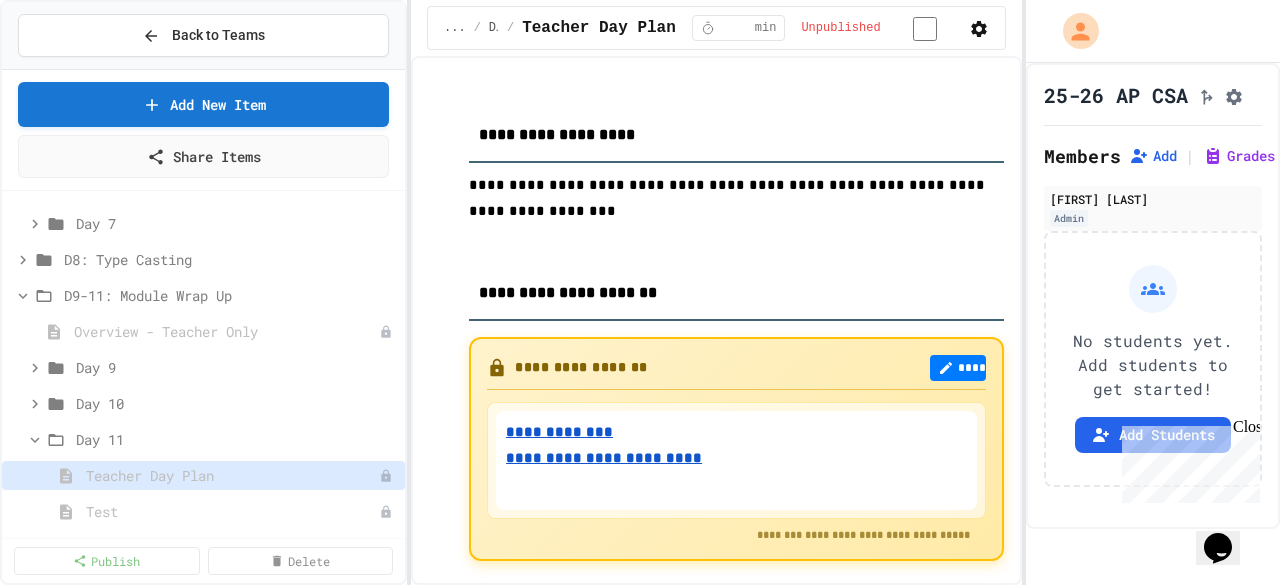 scroll, scrollTop: 1200, scrollLeft: 0, axis: vertical 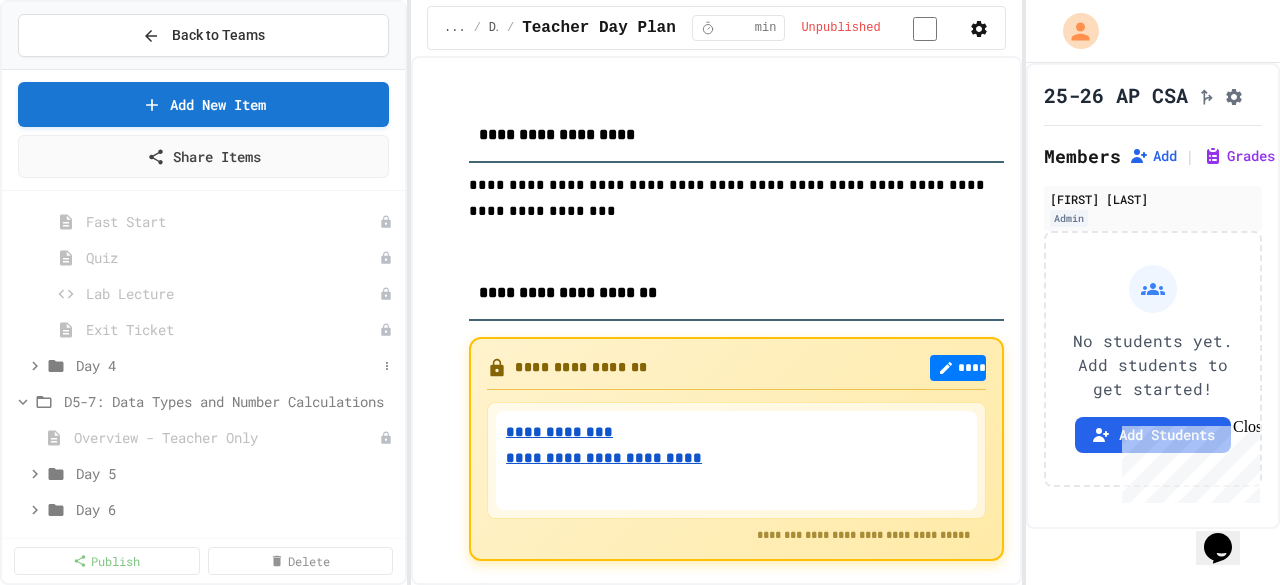 click 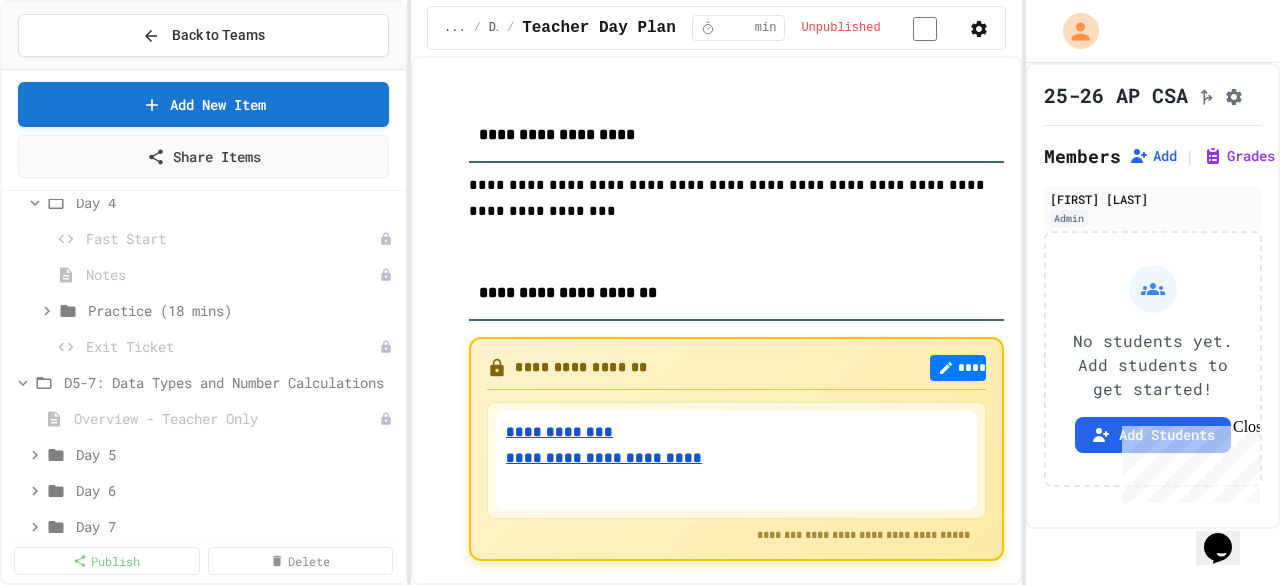 scroll, scrollTop: 1026, scrollLeft: 0, axis: vertical 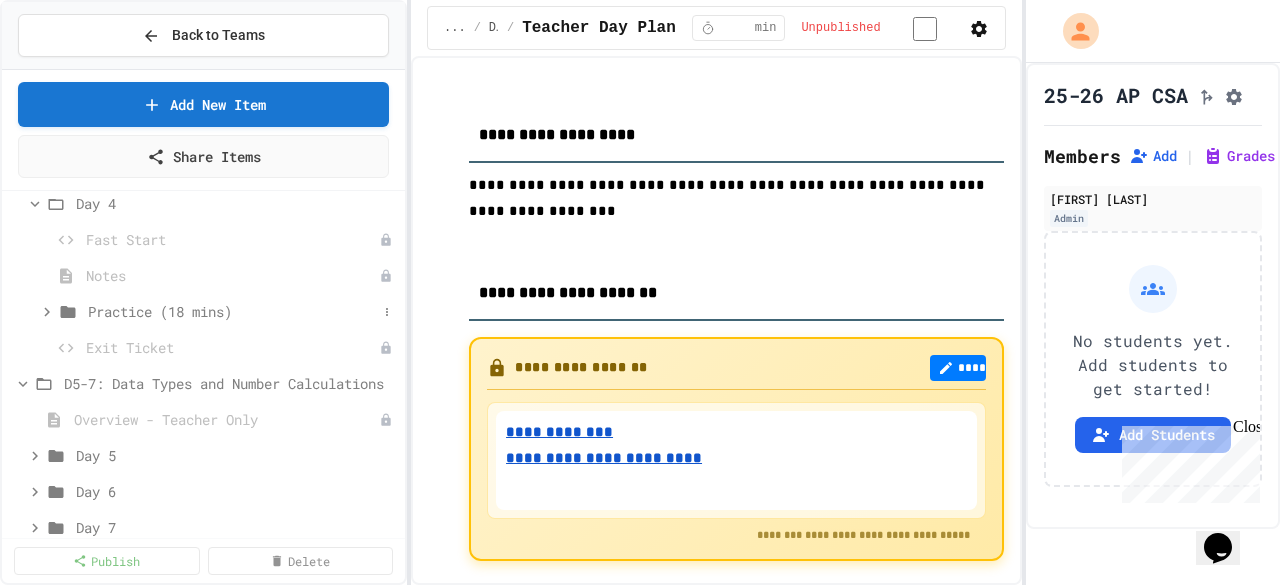 click 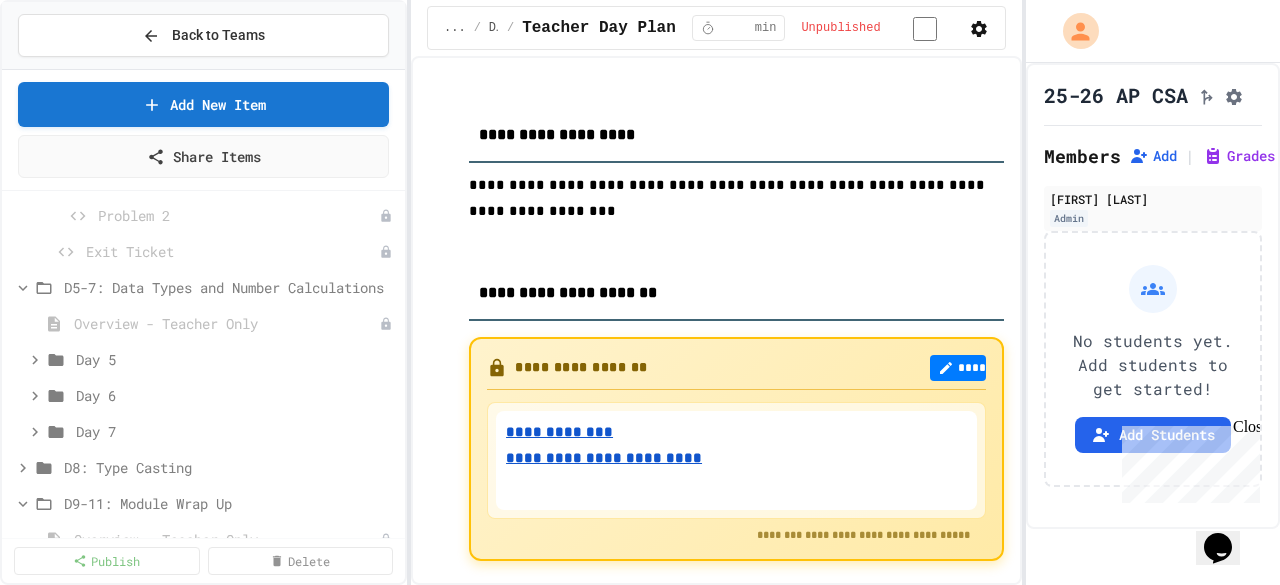 scroll, scrollTop: 1231, scrollLeft: 0, axis: vertical 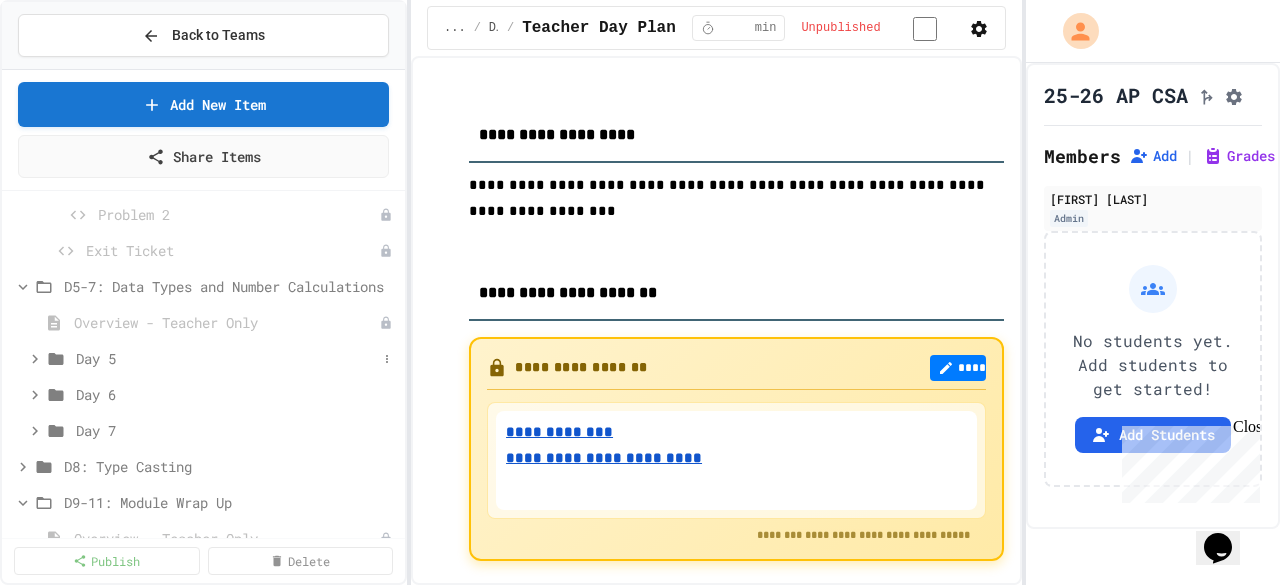 click 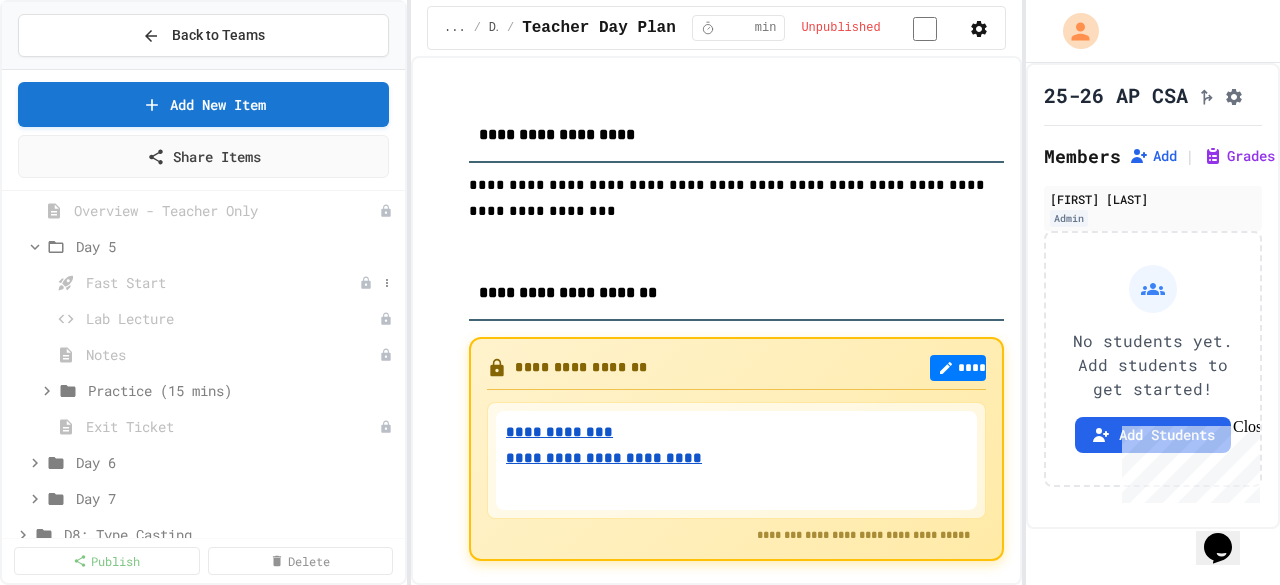 scroll, scrollTop: 1349, scrollLeft: 0, axis: vertical 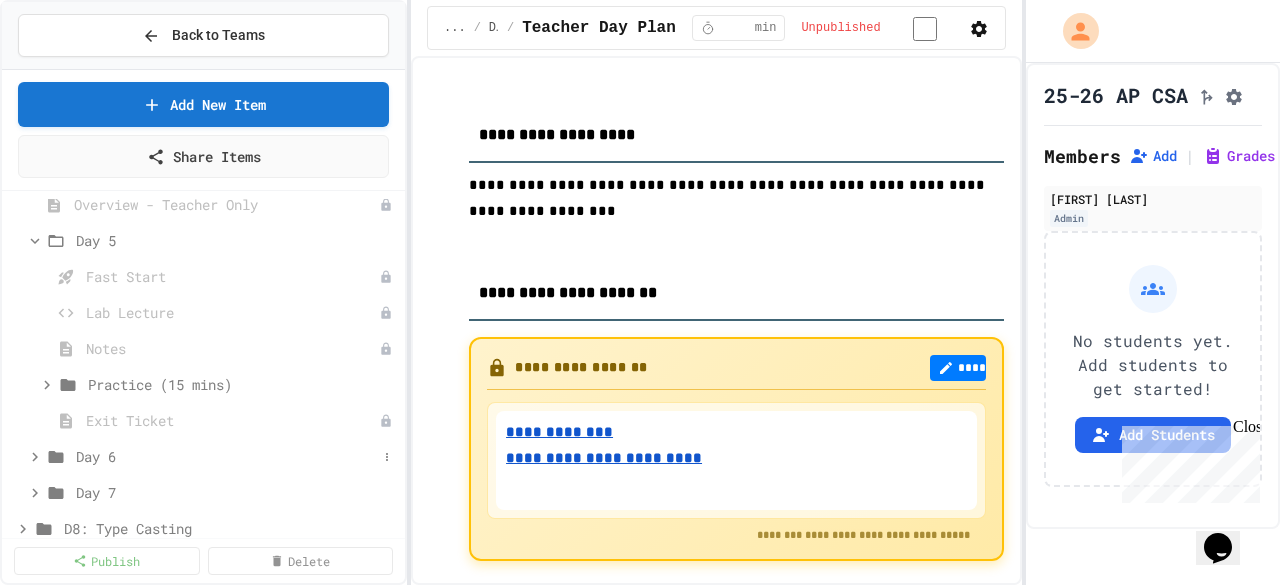 click 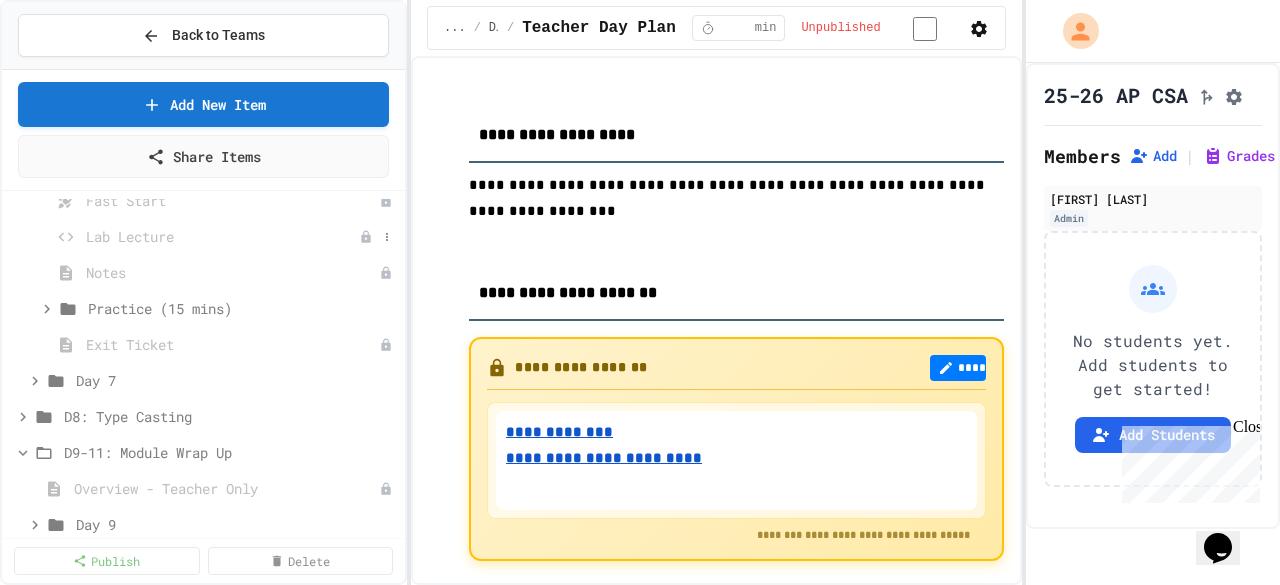 scroll, scrollTop: 1650, scrollLeft: 0, axis: vertical 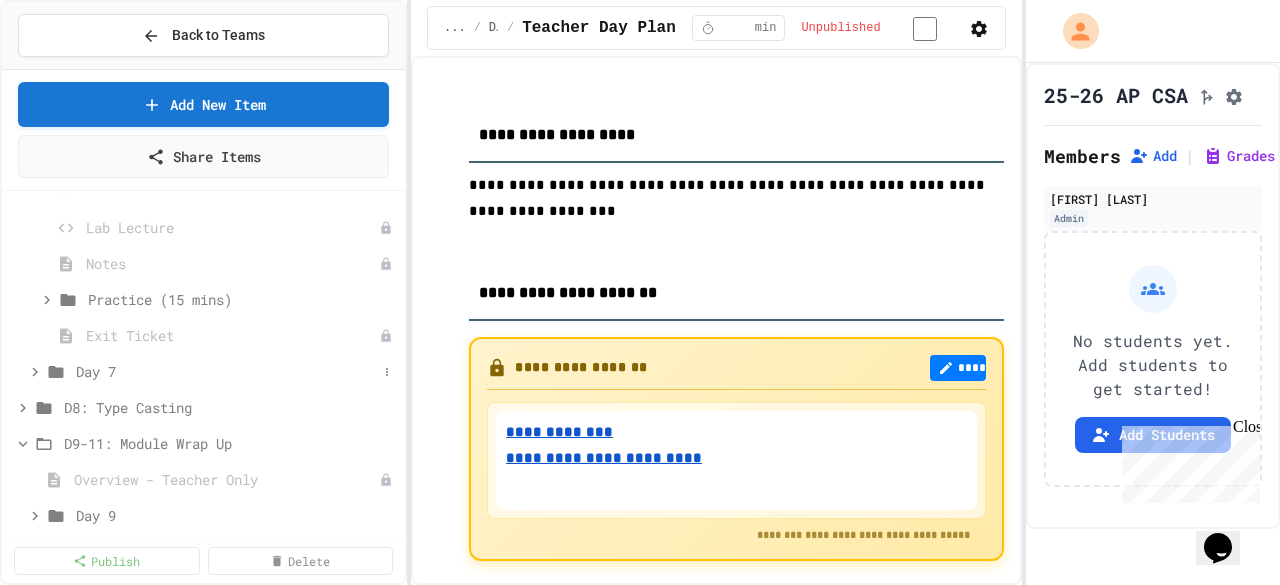 click 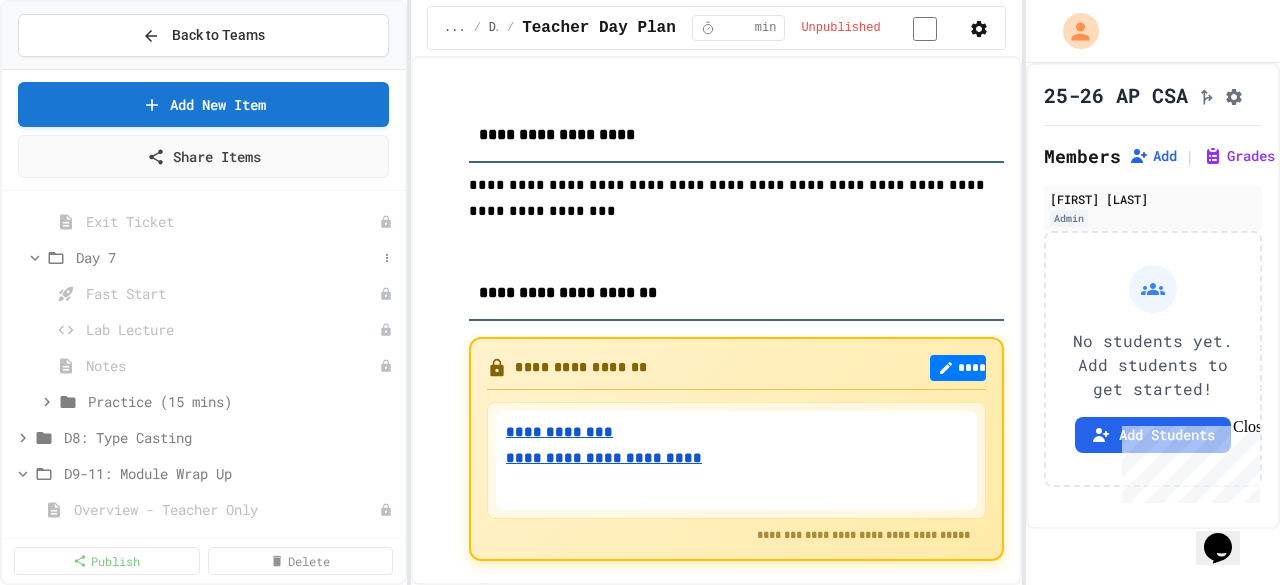 scroll, scrollTop: 1764, scrollLeft: 0, axis: vertical 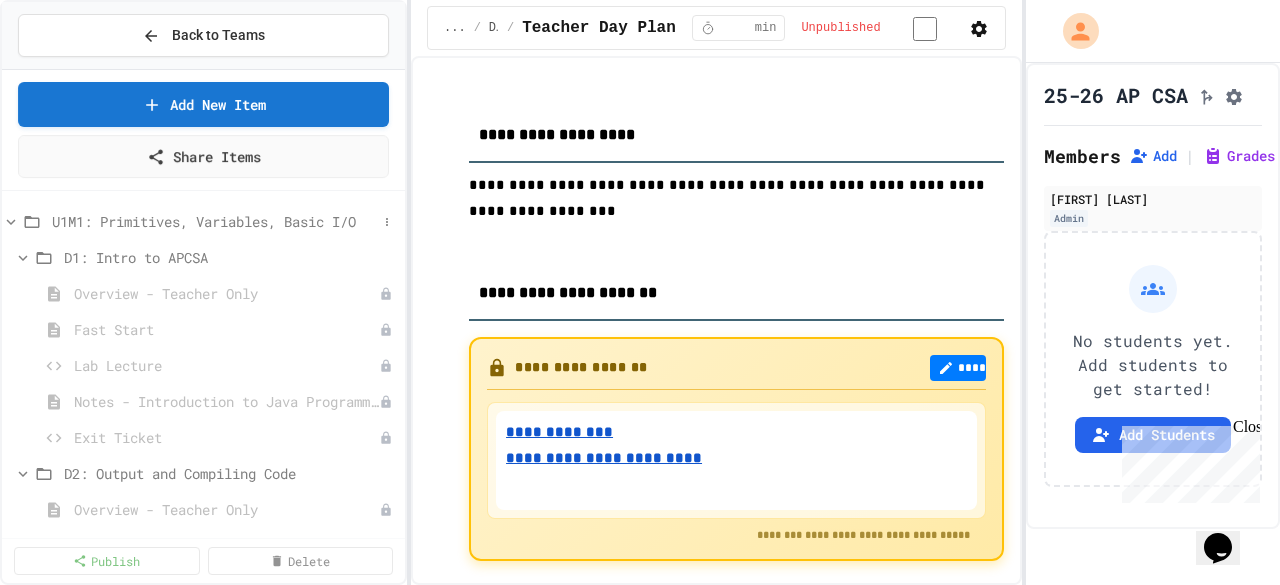click 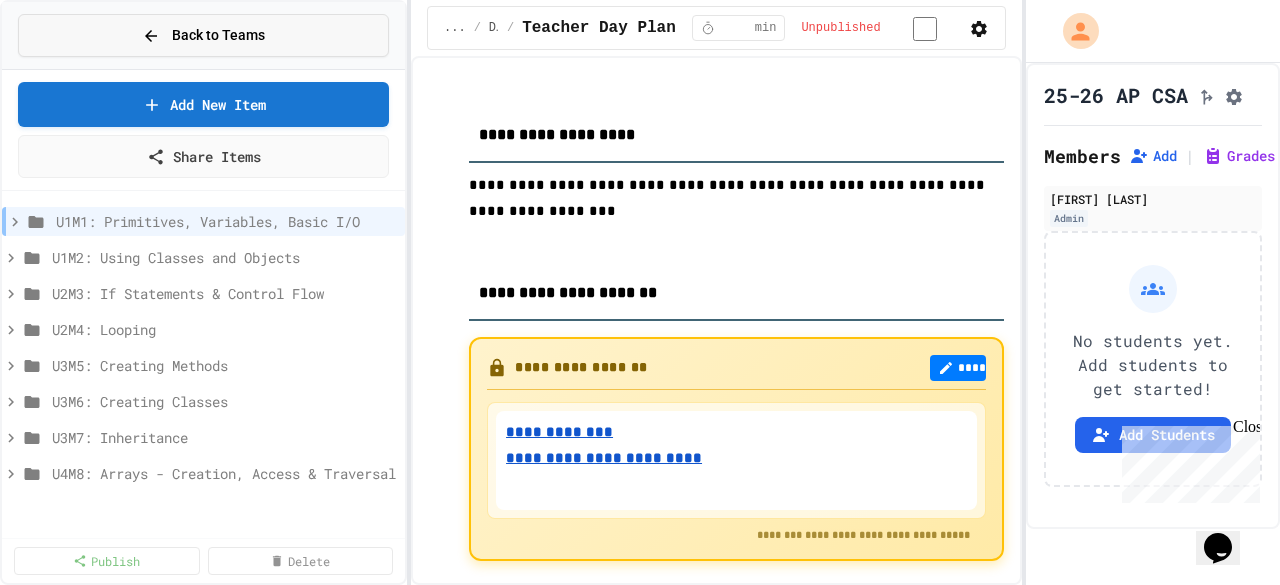 click on "Back to Teams" at bounding box center [218, 35] 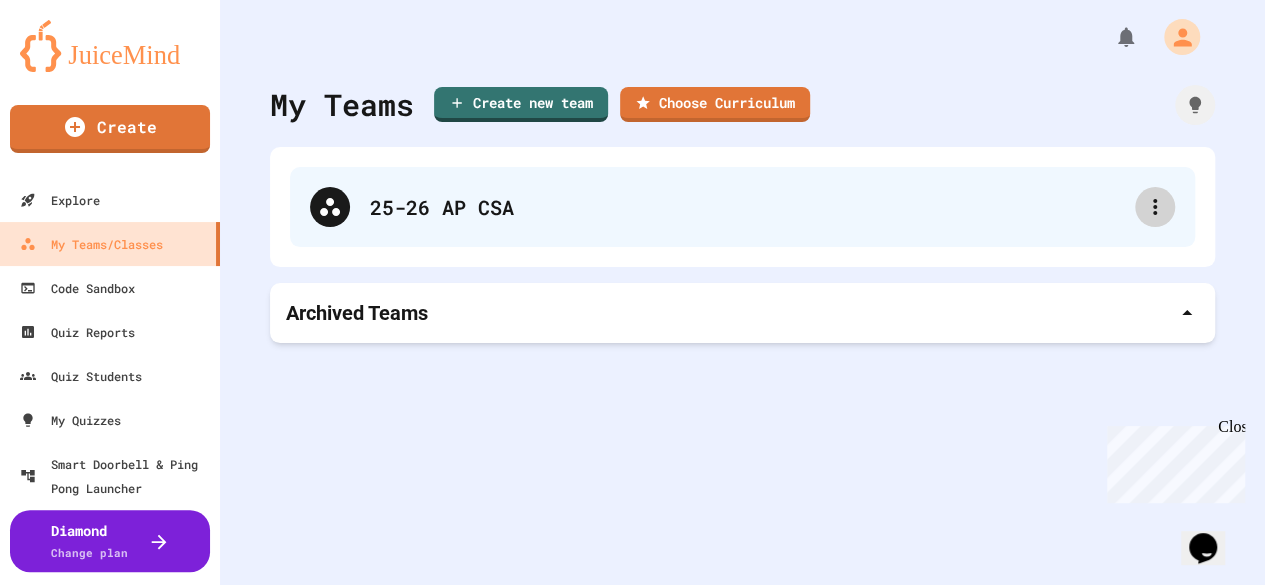 click at bounding box center [1155, 207] 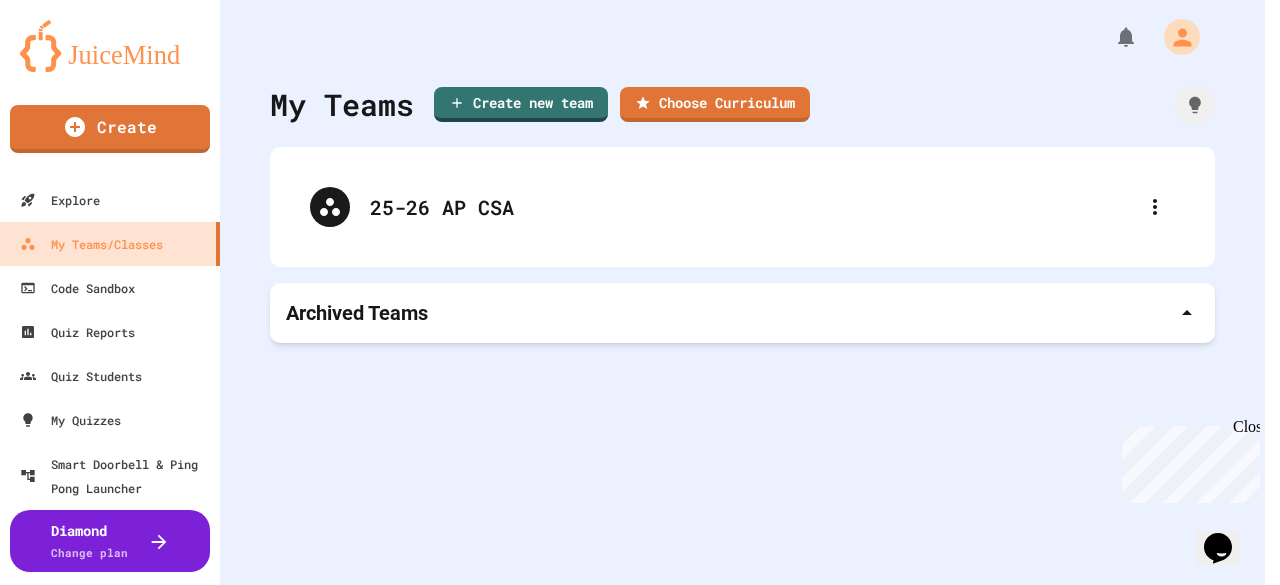 click at bounding box center [632, 587] 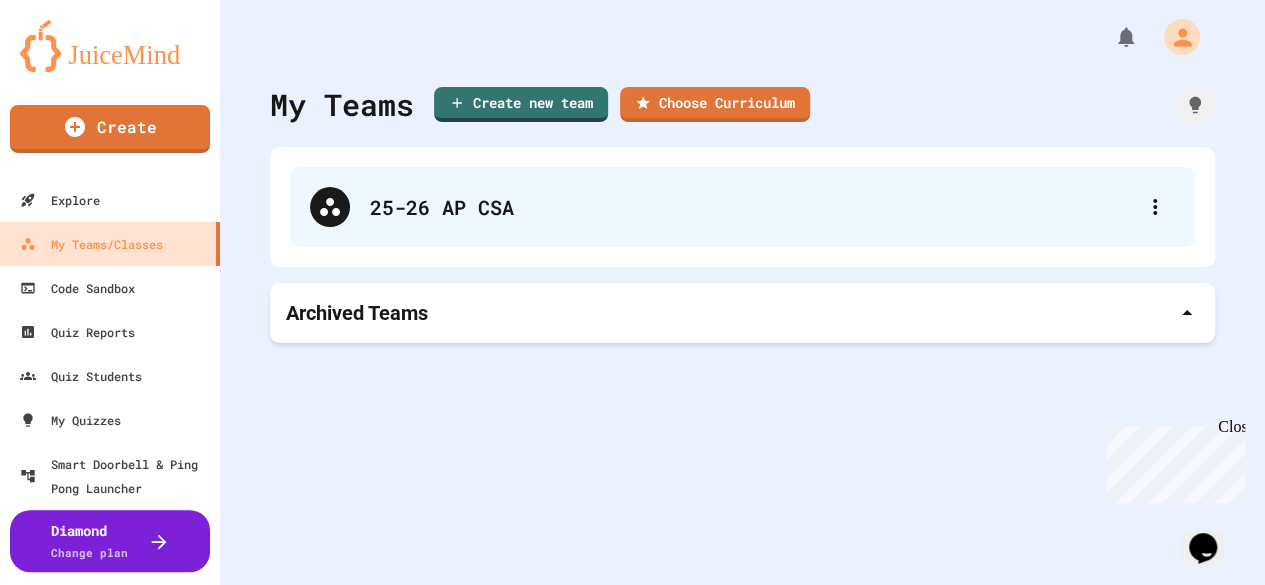 click on "25-26 AP CSA" at bounding box center [752, 207] 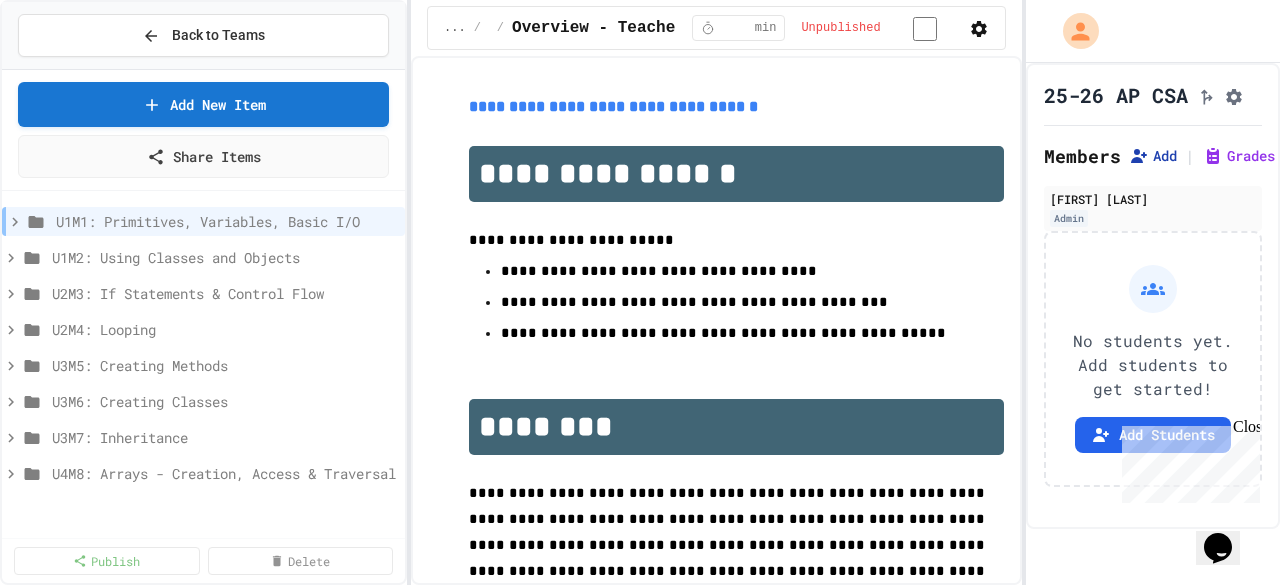 click on "Add" at bounding box center (1153, 156) 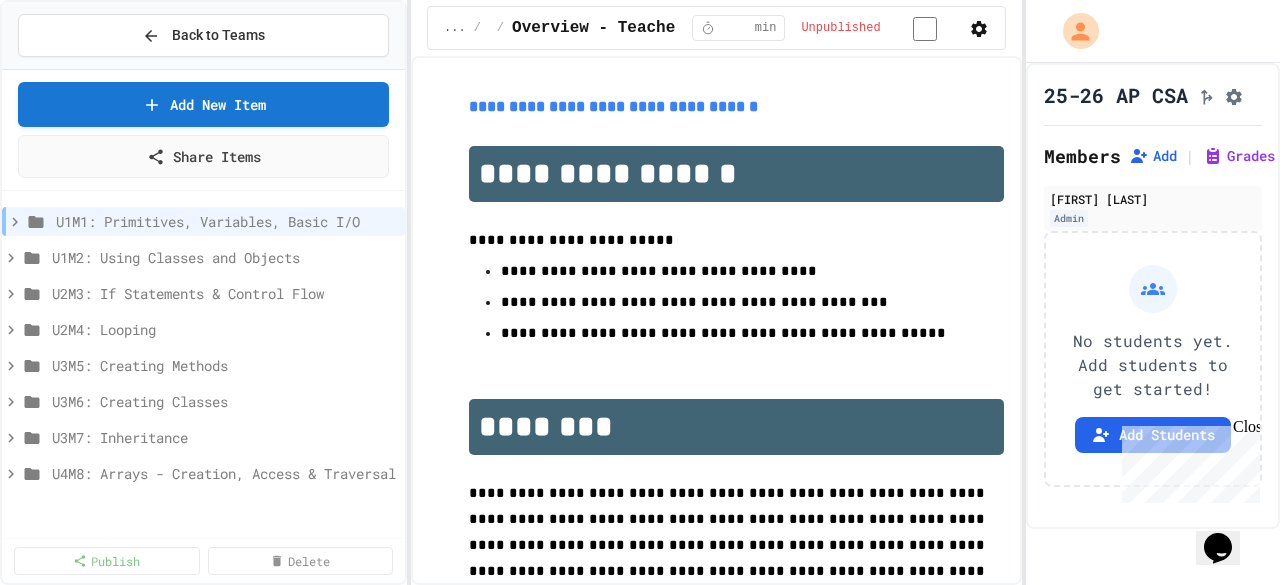 click on "https://play.juicemind.com/joinTeam/vQB9YG5pHLOU4TLN2iyI Copy" at bounding box center [640, 704] 